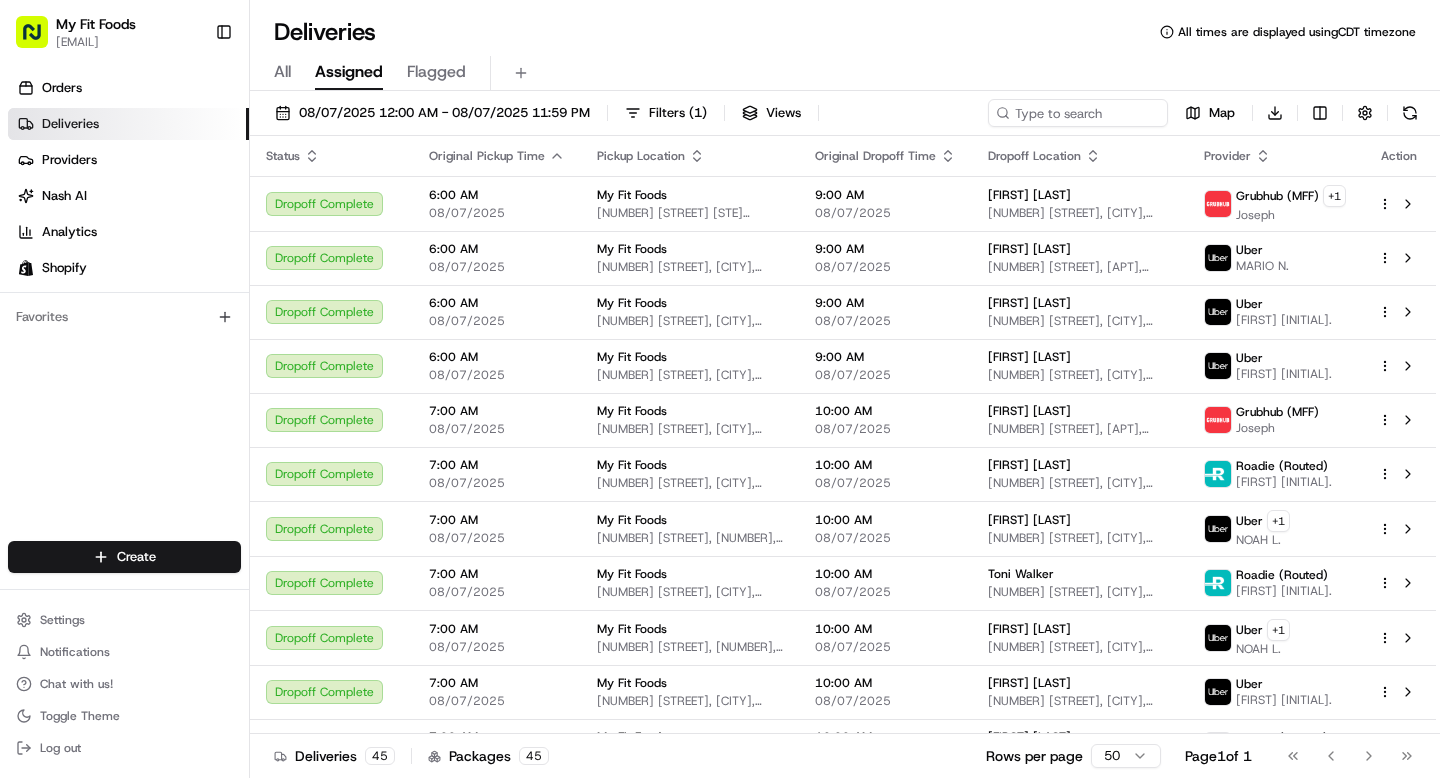 scroll, scrollTop: 0, scrollLeft: 0, axis: both 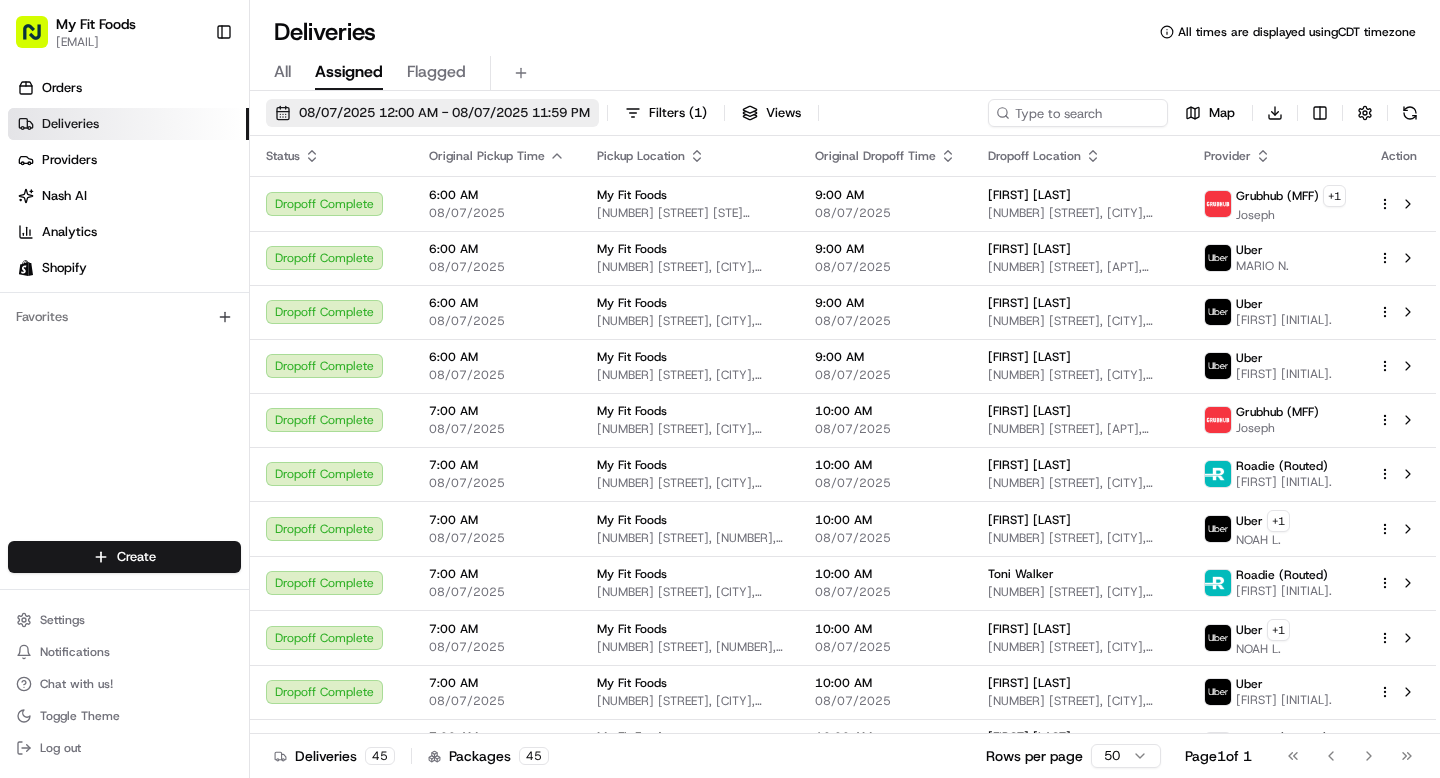 click on "08/07/2025 12:00 AM - 08/07/2025 11:59 PM" at bounding box center [444, 113] 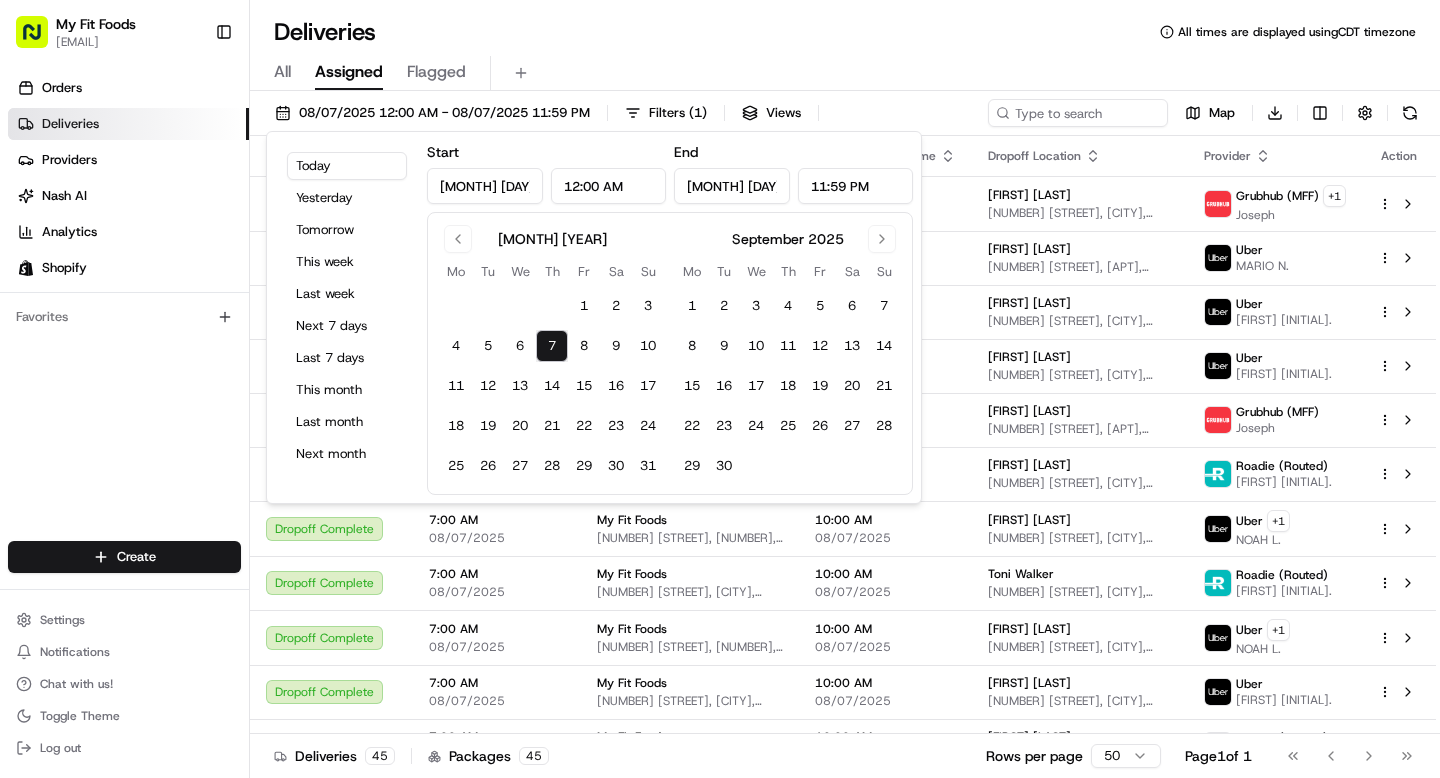 click on "[FILTERS] [VIEWS] [DOWNLOAD] [STATUS] [ORIGINAL] [PICKUP] [TIME] [PICKUP] [LOCATION] [ORIGINAL] [DROPOFF] [TIME] [DROPOFF] [LOCATION] [PROVIDER] [ACTION] [DROPOFF] [COMPLETE] [TIME] [DATE] [ADDRESS] [CITY], [STATE], [COUNTRY] [PROVIDER] + [NUMBER] [ADDRESS] [DROPOFF] [COMPLETE] [TIME] [DATE] [ADDRESS] [CITY], [STATE], [COUNTRY] [NUMBER] [DATE] [ADDRESS] [CITY], [STATE], [COUNTRY] [PROVIDER] [INITIAL] [LAST] [DROPOFF] [COMPLETE] [TIME] [DATE] [ADDRESS] [CITY], [STATE], [COUNTRY] [NUMBER] [DATE] [ADDRESS] [CITY], [STATE], [COUNTRY] [PROVIDER] [FIRST] [LAST] [DROPOFF] [COMPLETE] [TIME] [DATE] [ADDRESS] [CITY], [STATE], [COUNTRY] [NUMBER] [DATE] [ADDRESS] + [NUMBER]" at bounding box center (845, 436) 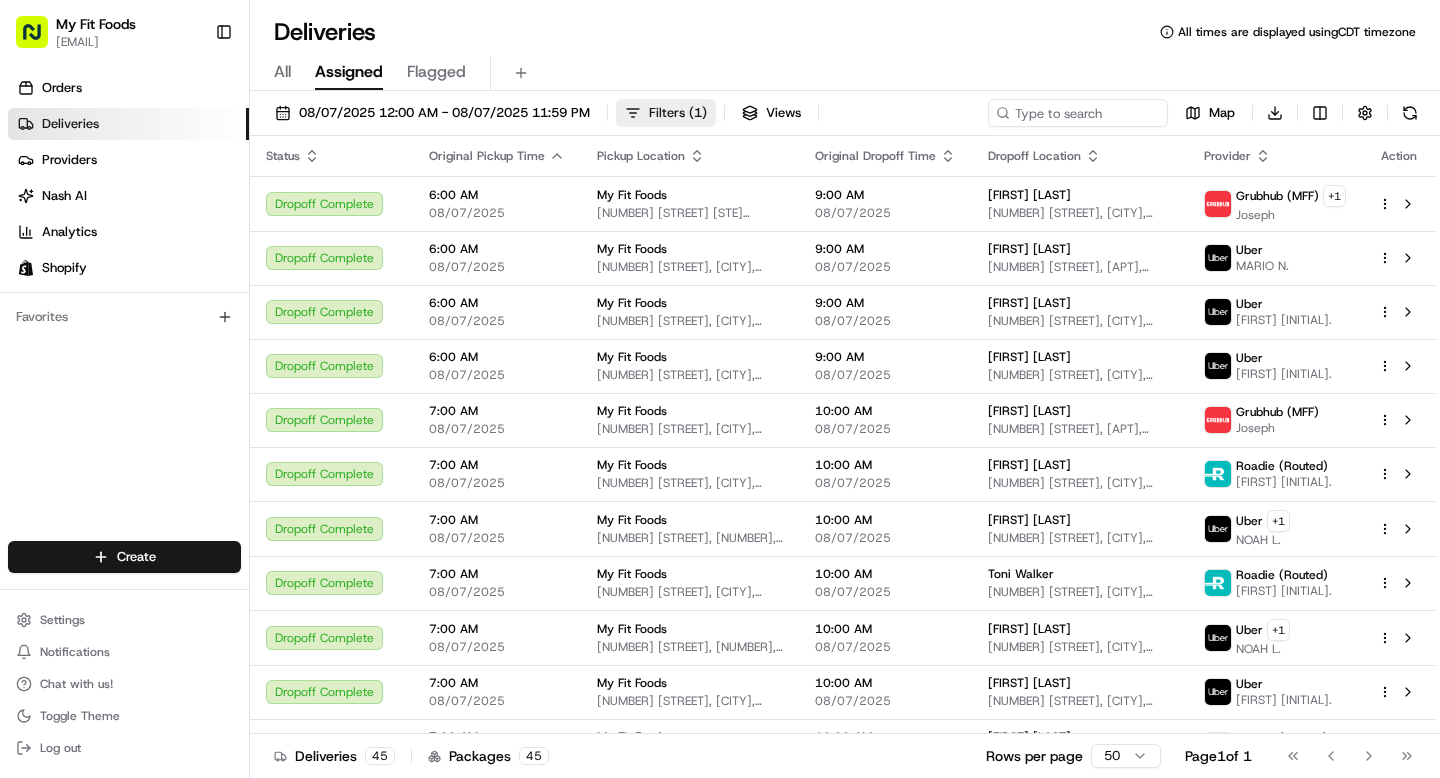 click on "Filters ( 1 )" at bounding box center (666, 113) 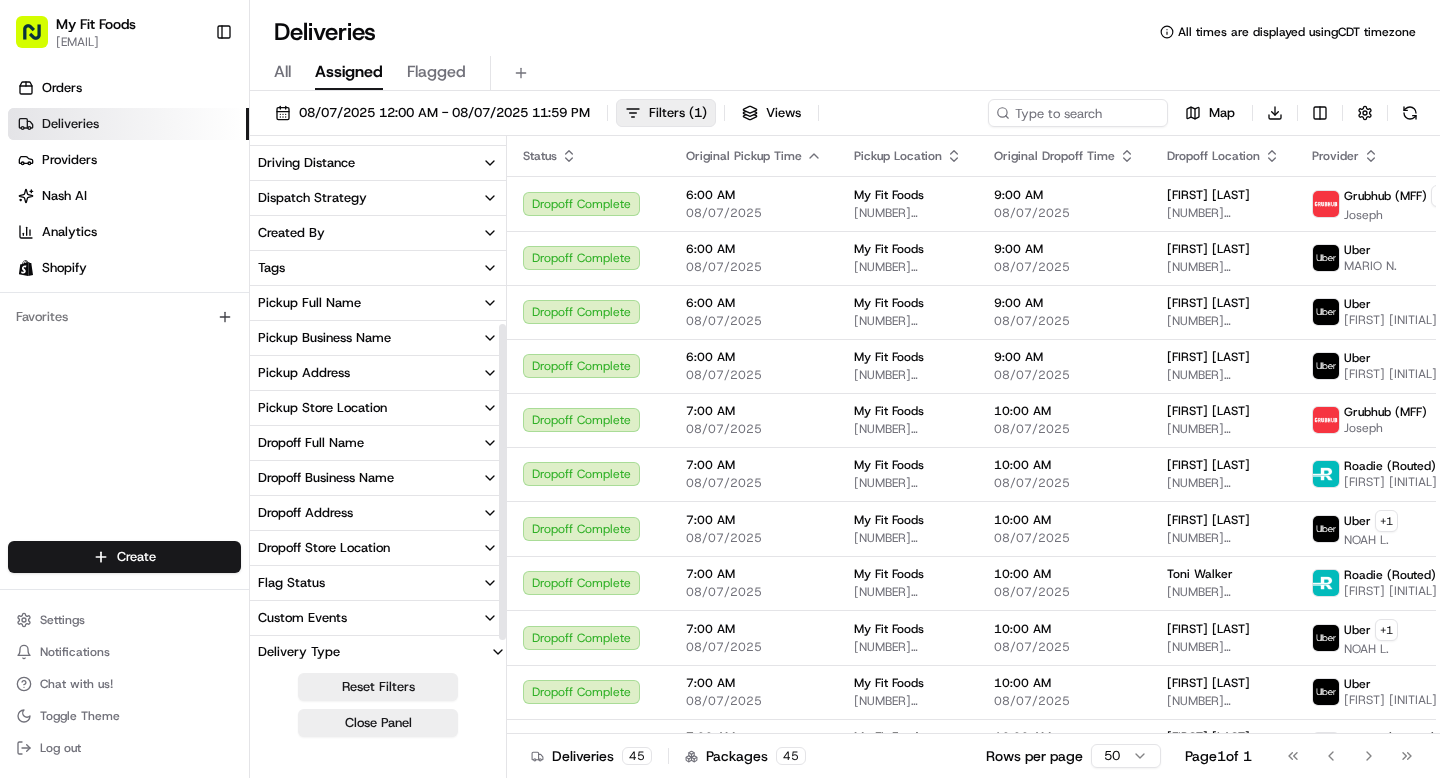 scroll, scrollTop: 348, scrollLeft: 0, axis: vertical 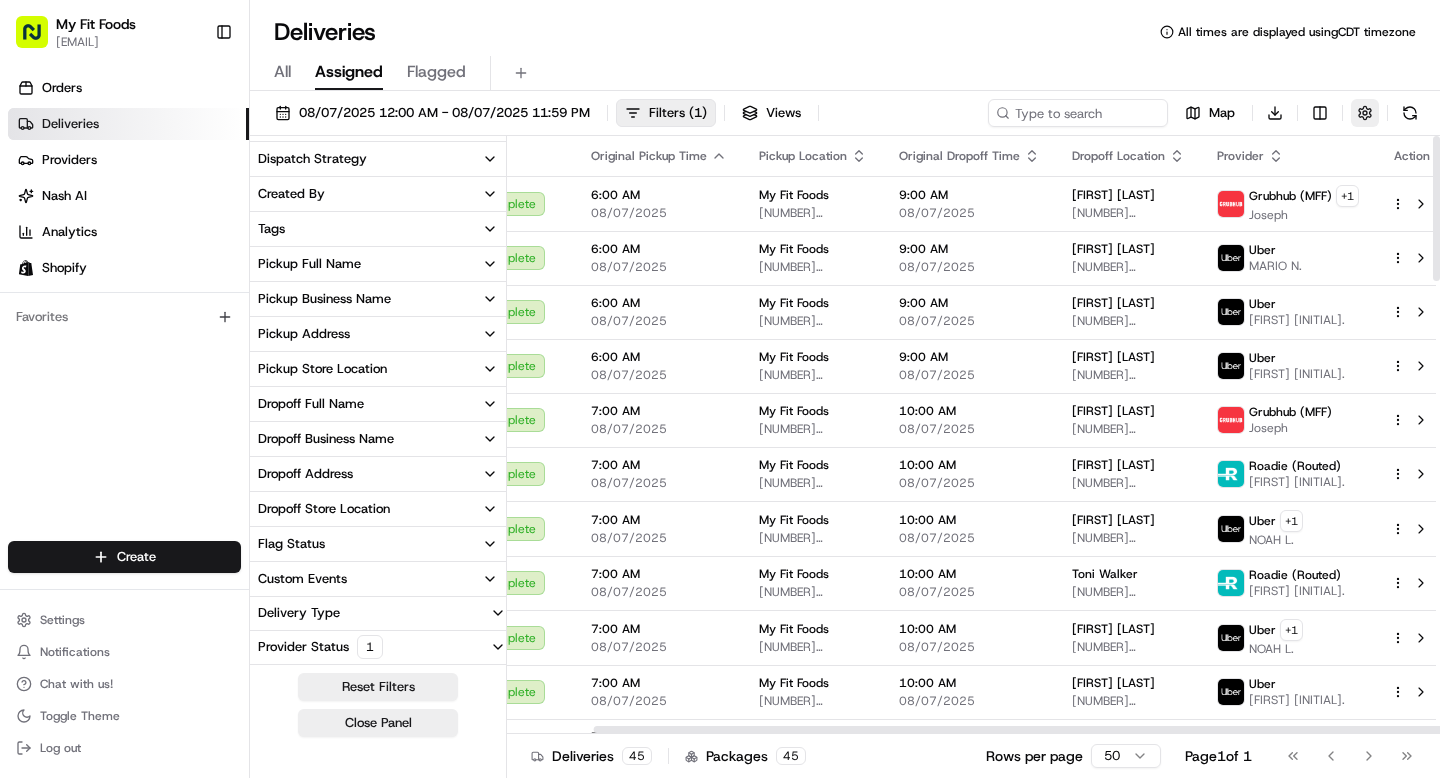 click at bounding box center (1365, 113) 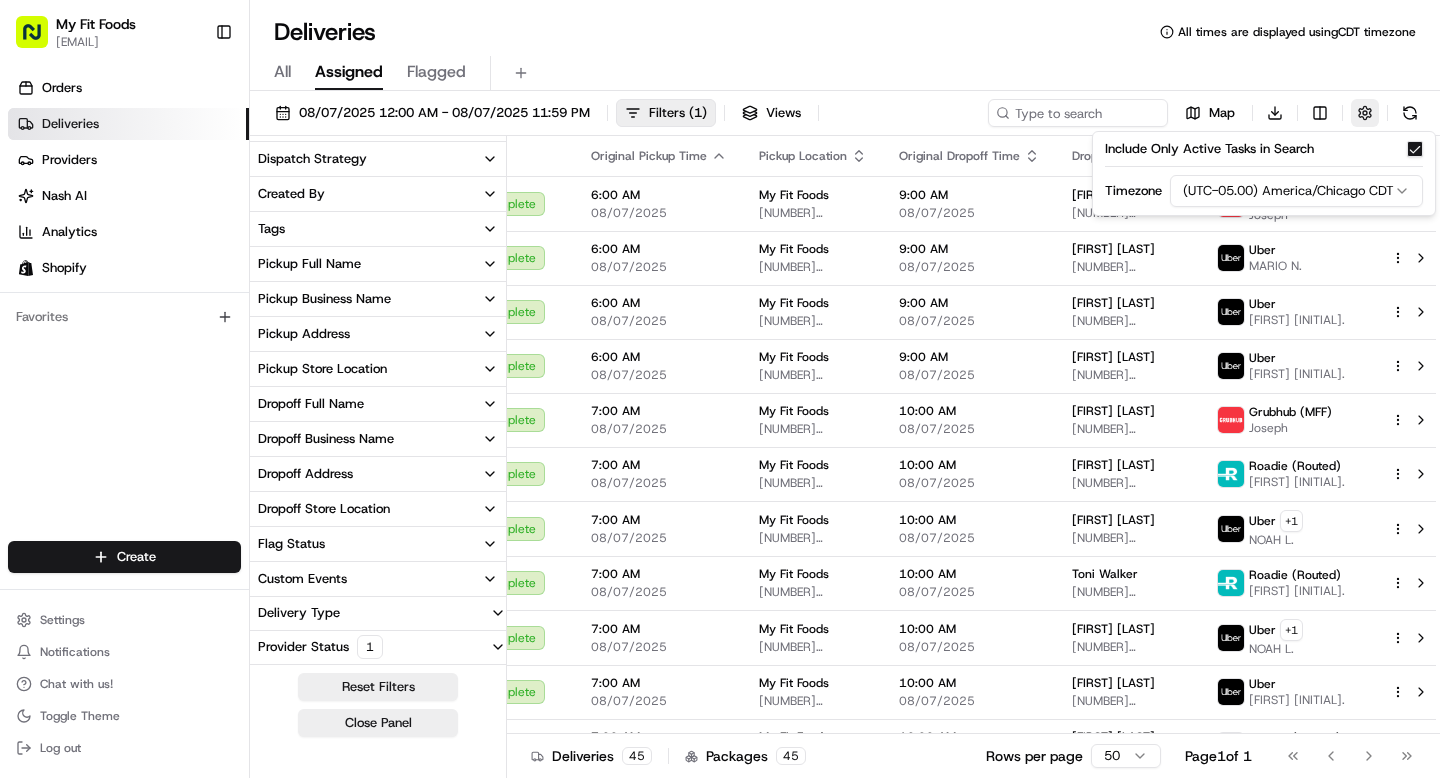 click at bounding box center [1365, 113] 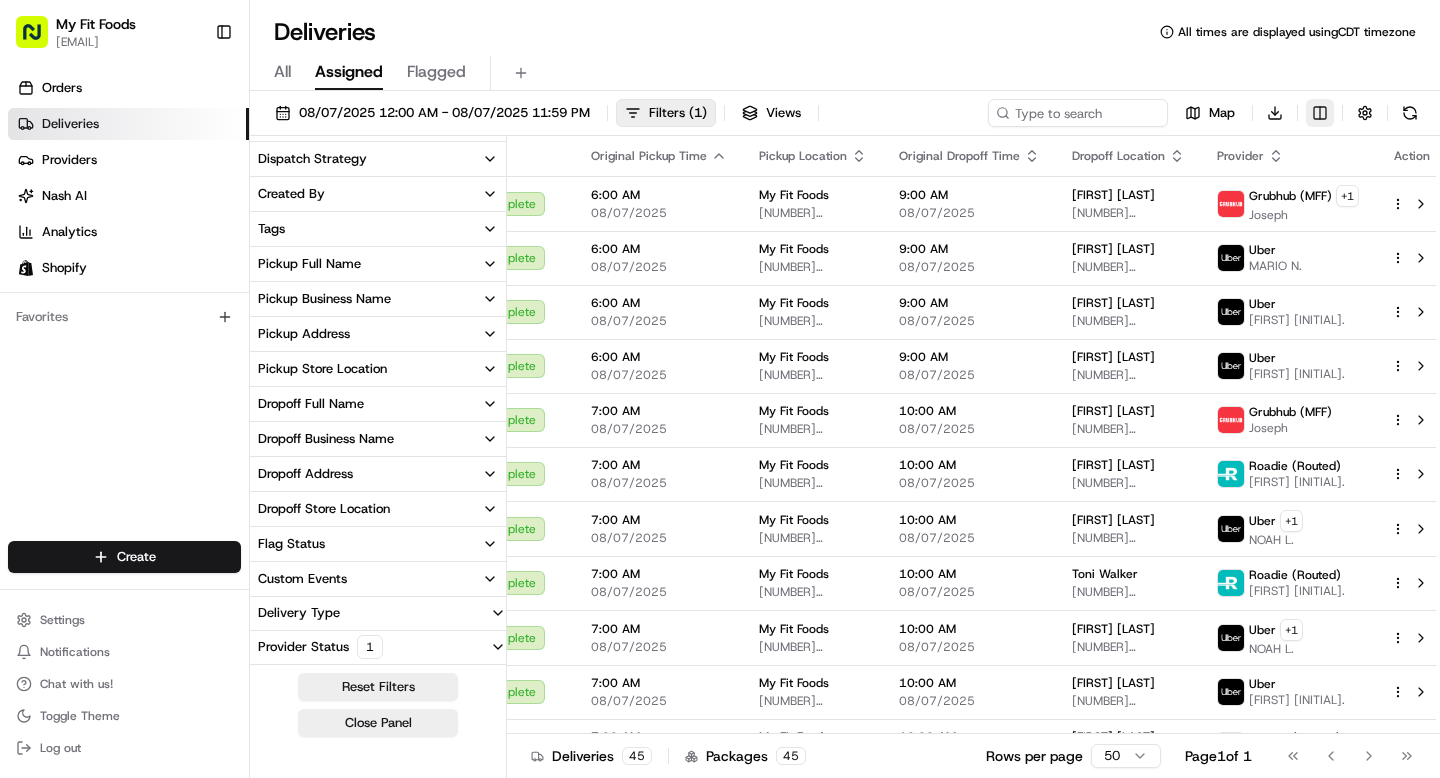 click on "[DELIVERIES] [ALL] [TIMES] [ARE] [DISPLAYED] [USING] [TIMEZONE] [ALL] [ASSIGNED] [FLAGGED] [DATE] [TIME] - [DATE] [TIME] [FILTERS] [VIEWS] [MAP] [DOWNLOAD] [DELIVERY] [STATUS] [CITY] [STATE] [COUNTRY] [PACKAGE] [VALUE] [PACKAGE] [REQUIREMENTS] [PACKAGE] [TAGS] [PROVIDER] [NAME] [COURIER] [NAME] [DRIVING] [DISTANCE] [DISPATCH] [STRATEGY] [CREATED] [BY] [TAGS] [PICKUP] [FULL] [NAME] [PICKUP] [BUSINESS] [NAME] [PICKUP] [ADDRESS] [PICKUP] [STORE] [LOCATION] [DROPOFF] [FULL] [NAME] [DROPOFF] [BUSINESS] [NAME] [DROPOFF] [ADDRESS] [DROPOFF] [STORE] [LOCATION] [FLAG] [STATUS] [CUSTOM] [EVENTS] [DELIVERY] [TYPE] [CLOSE] [PANEL]" at bounding box center (720, 389) 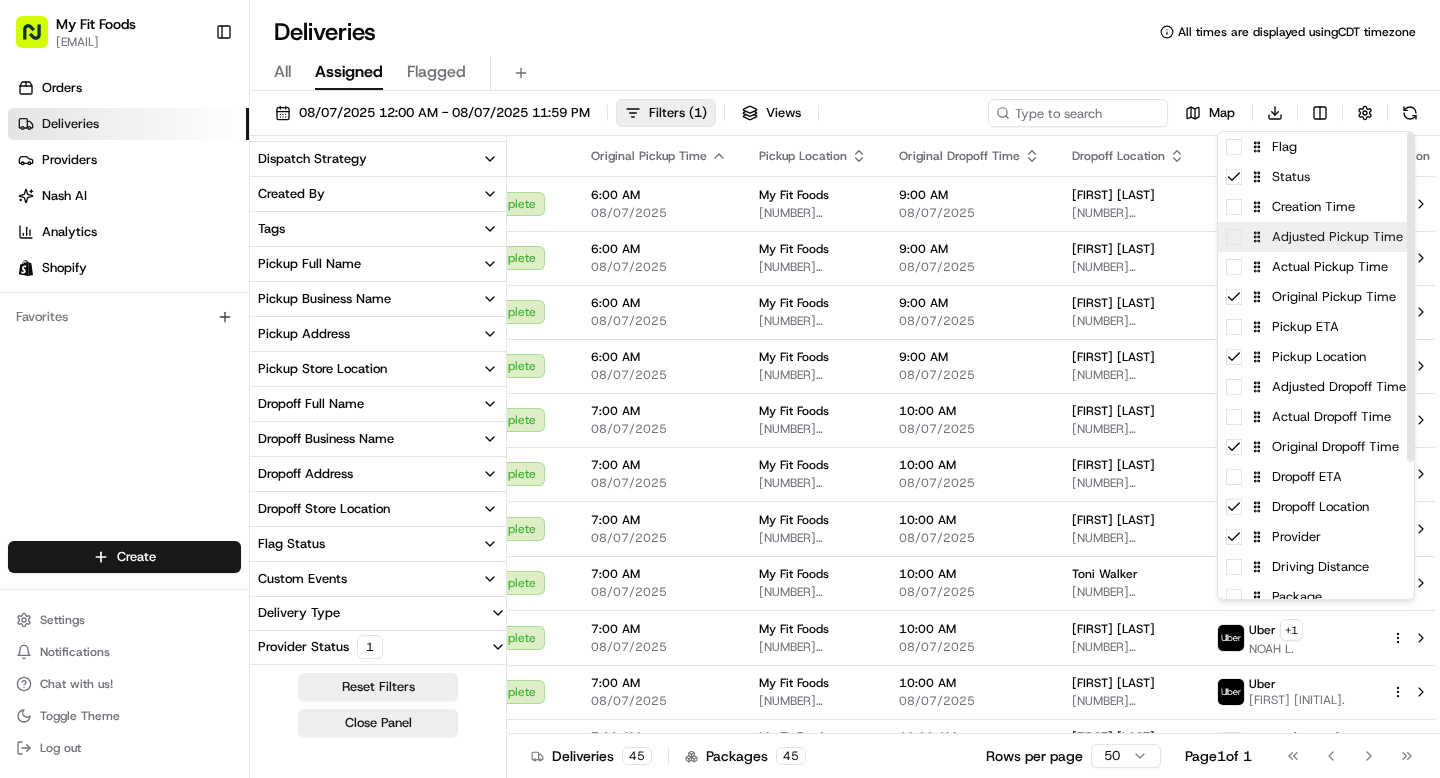 click at bounding box center (1234, 237) 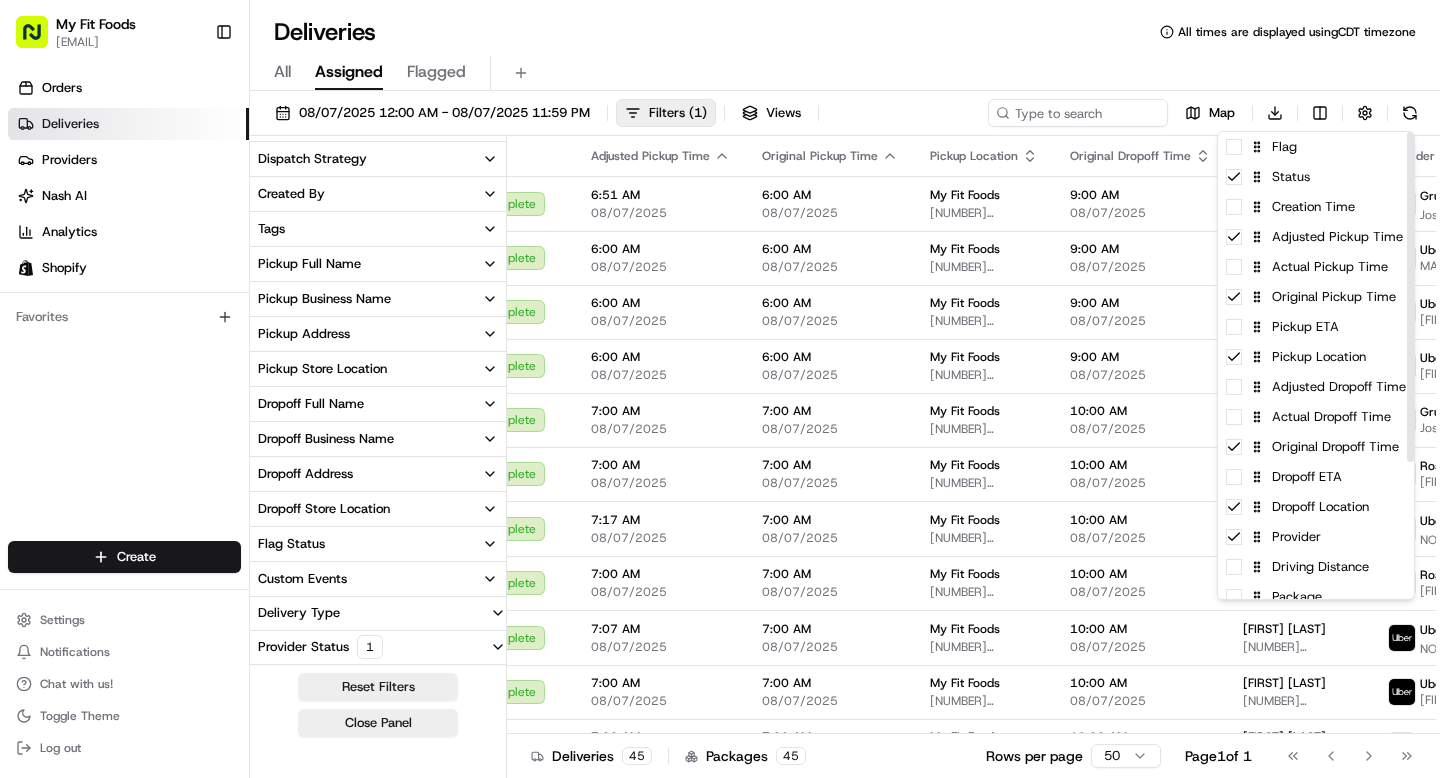 click on "[DELIVERIES] [ALL] [TIMES] [ARE] [DISPLAYED] [USING] [TIMEZONE] [ALL] [ASSIGNED] [FLAGGED] [DATE] [TIME] - [DATE] [TIME] [FILTERS] [VIEWS] [MAP] [DOWNLOAD] [DELIVERY] [STATUS] [CITY] [STATE] [COUNTRY] [PACKAGE] [VALUE] [PACKAGE] [REQUIREMENTS] [PACKAGE] [TAGS] [PROVIDER] [NAME] [COURIER] [NAME] [DRIVING] [DISTANCE] [DISPATCH] [STRATEGY] [CREATED] [BY] [TAGS] [PICKUP] [FULL] [NAME] [PICKUP] [BUSINESS] [NAME] [PICKUP] [ADDRESS] [PICKUP] [STORE] [LOCATION] [DROPOFF] [FULL] [NAME] [DROPOFF] [BUSINESS] [NAME] [DROPOFF] [ADDRESS] [DROPOFF] [STORE] [LOCATION] [FLAG] [STATUS] [CUSTOM] [EVENTS] [DELIVERY] [TYPE] [CLOSE] [PANEL]" at bounding box center [720, 389] 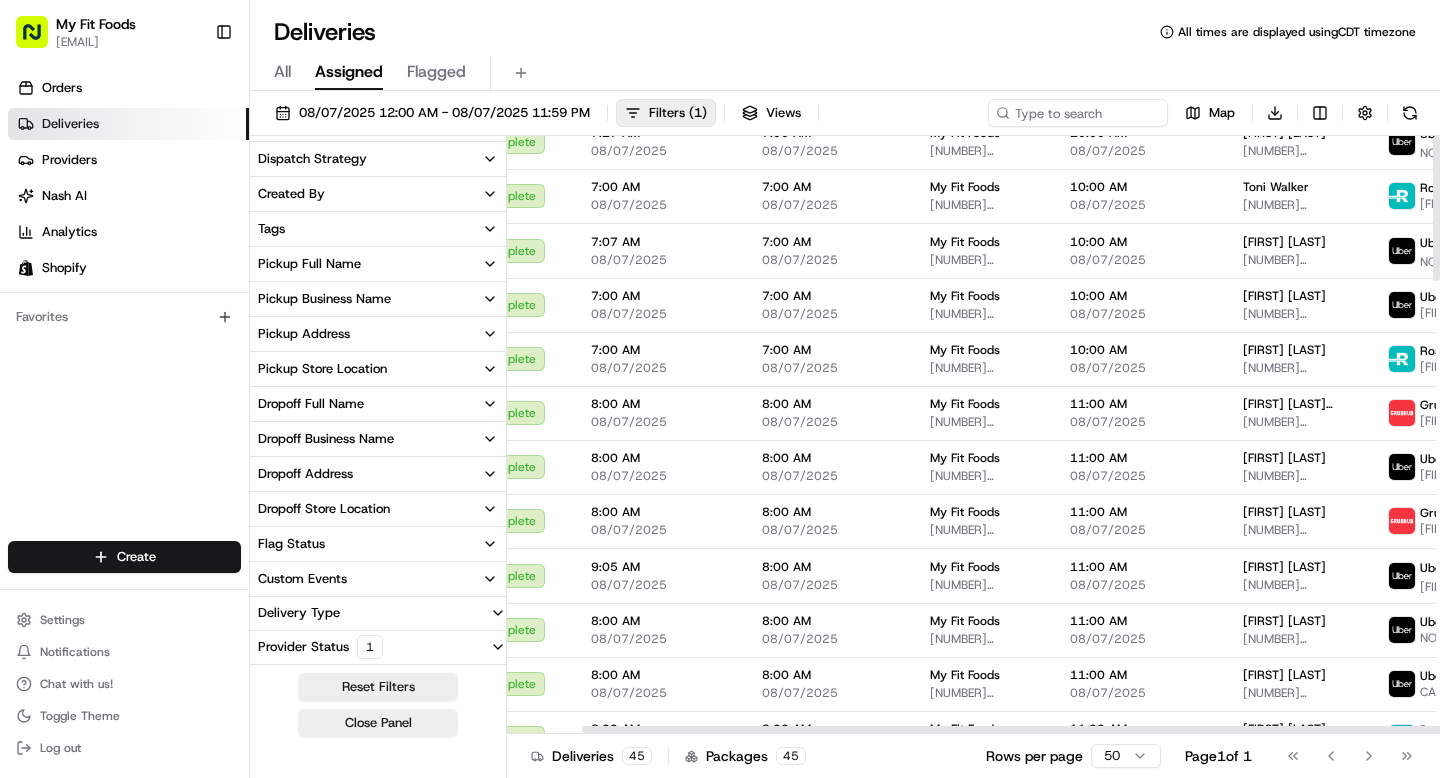 scroll, scrollTop: 0, scrollLeft: 95, axis: horizontal 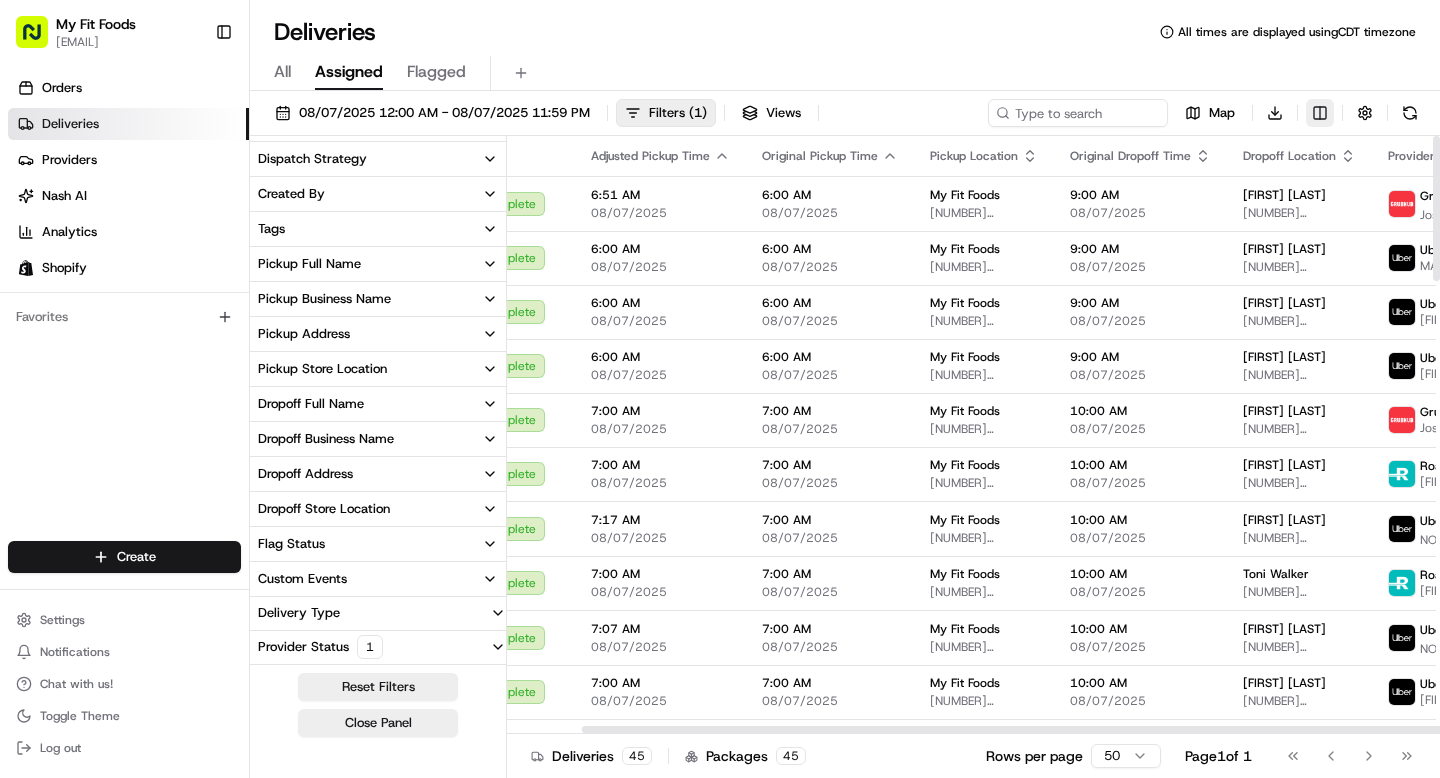 click on "[DELIVERIES] [ALL] [TIMES] [ARE] [DISPLAYED] [USING] [TIMEZONE] [ALL] [ASSIGNED] [FLAGGED] [DATE] [TIME] - [DATE] [TIME] [FILTERS] [VIEWS] [MAP] [DOWNLOAD] [DELIVERY] [STATUS] [CITY] [STATE] [COUNTRY] [PACKAGE] [VALUE] [PACKAGE] [REQUIREMENTS] [PACKAGE] [TAGS] [PROVIDER] [NAME] [COURIER] [NAME] [DRIVING] [DISTANCE] [DISPATCH] [STRATEGY] [CREATED] [BY] [TAGS] [PICKUP] [FULL] [NAME] [PICKUP] [BUSINESS] [NAME] [PICKUP] [ADDRESS] [PICKUP] [STORE] [LOCATION] [DROPOFF] [FULL] [NAME] [DROPOFF] [BUSINESS] [NAME] [DROPOFF] [ADDRESS] [DROPOFF] [STORE] [LOCATION] [FLAG] [STATUS] [CUSTOM] [EVENTS] [DELIVERY] [TYPE] [CLOSE] [PANEL]" at bounding box center [720, 389] 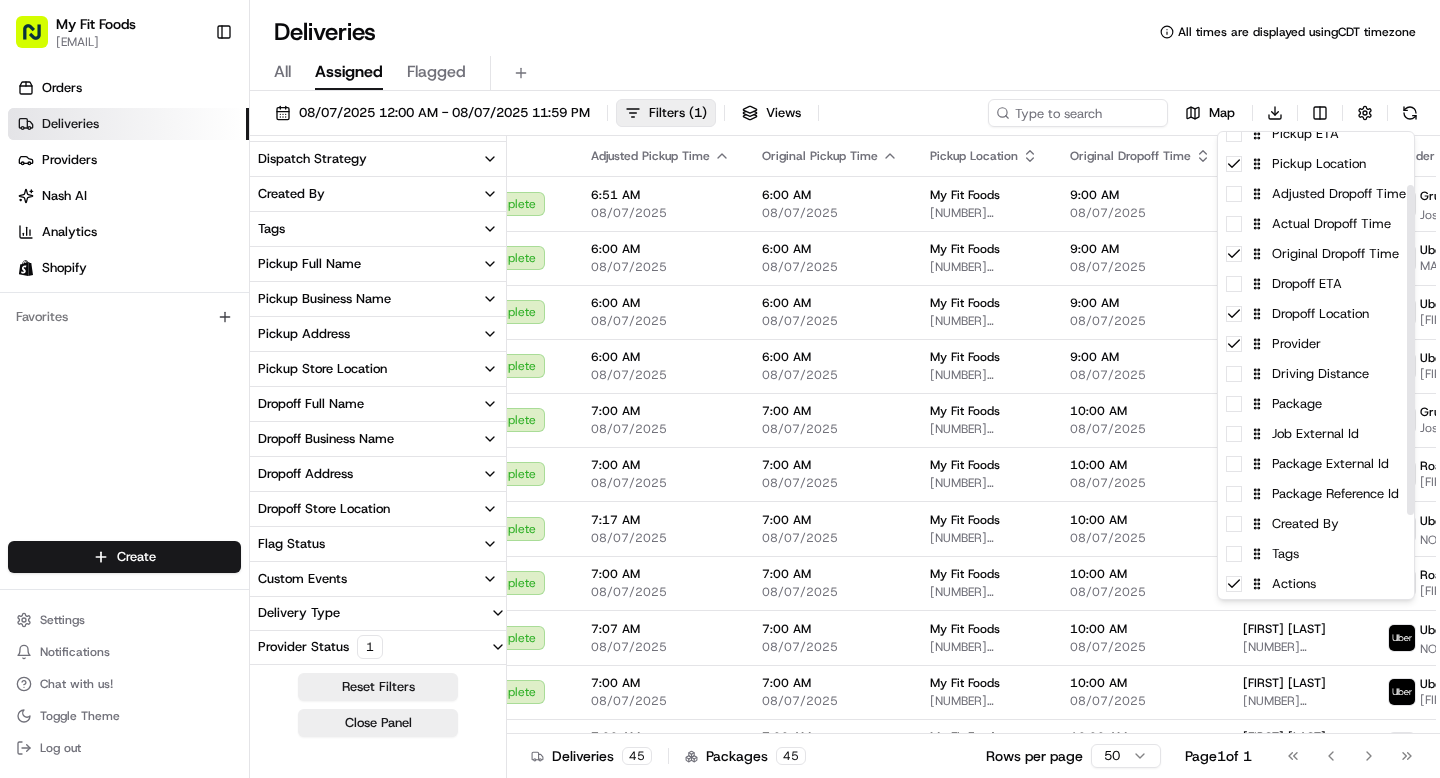 scroll, scrollTop: 0, scrollLeft: 0, axis: both 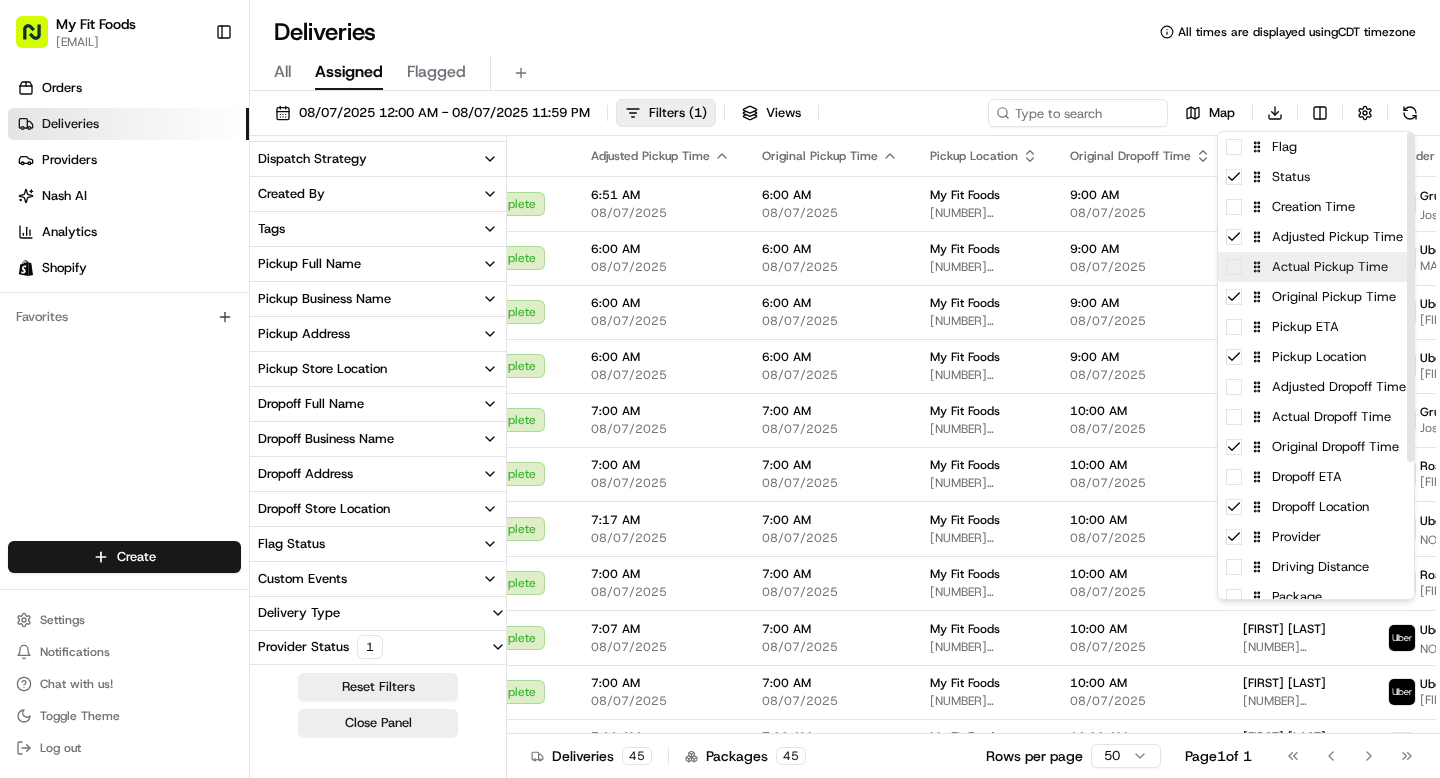 click on "Actual Pickup Time" at bounding box center (1316, 267) 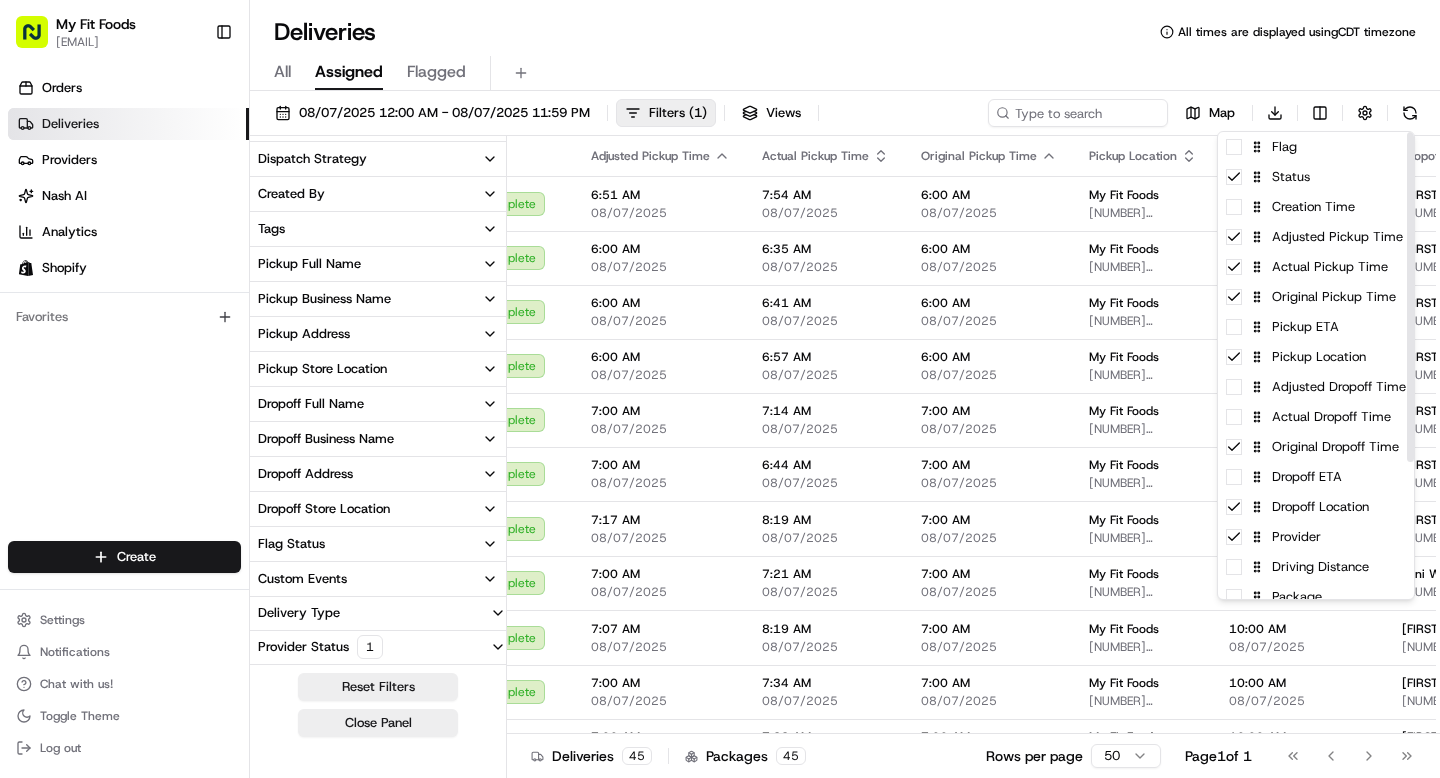 click on "[DELIVERIES] [ALL] [TIMES] [ARE] [DISPLAYED] [USING] [TIMEZONE] [ALL] [ASSIGNED] [FLAGGED] [DATE] [TIME] - [DATE] [TIME] [FILTERS] [VIEWS] [MAP] [DOWNLOAD] [DELIVERY] [STATUS] [CITY] [STATE] [COUNTRY] [PACKAGE] [VALUE] [PACKAGE] [REQUIREMENTS] [PACKAGE] [TAGS] [PROVIDER] [NAME] [COURIER] [NAME] [DRIVING] [DISTANCE] [DISPATCH] [STRATEGY] [CREATED] [BY] [TAGS] [PICKUP] [FULL] [NAME] [PICKUP] [BUSINESS] [NAME] [PICKUP] [ADDRESS] [PICKUP] [STORE] [LOCATION] [DROPOFF] [FULL] [NAME] [DROPOFF] [BUSINESS] [NAME] [DROPOFF] [ADDRESS] [DROPOFF] [STORE] [LOCATION] [FLAG] [STATUS] [CUSTOM] [EVENTS] [DELIVERY] [TYPE] [CLOSE] [PANEL]" at bounding box center [720, 389] 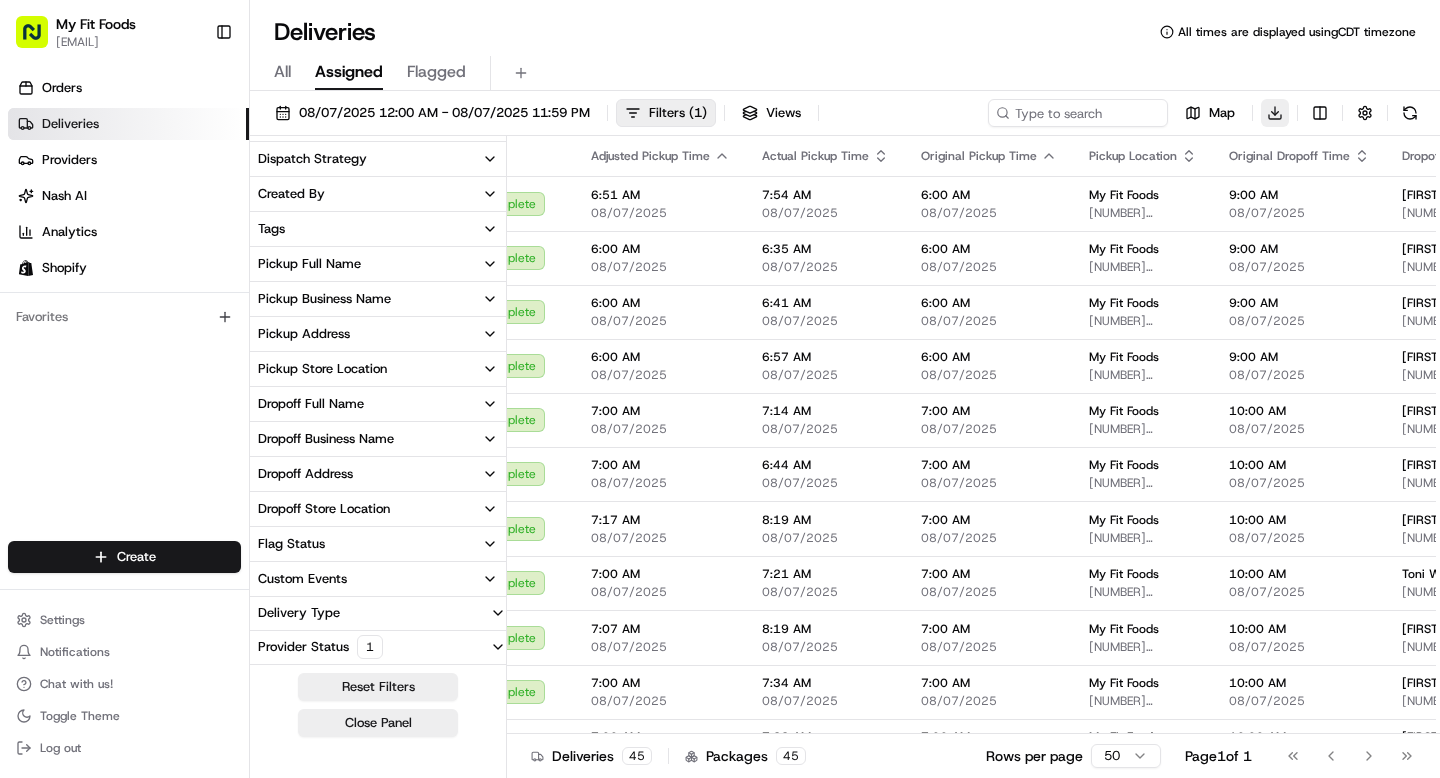 click on "[DELIVERIES] [ALL] [TIMES] [ARE] [DISPLAYED] [USING] [TIMEZONE] [ALL] [ASSIGNED] [FLAGGED] [DATE] [TIME] - [DATE] [TIME] [FILTERS] [VIEWS] [MAP] [DOWNLOAD] [DELIVERY] [STATUS] [CITY] [STATE] [COUNTRY] [PACKAGE] [VALUE] [PACKAGE] [REQUIREMENTS] [PACKAGE] [TAGS] [PROVIDER] [NAME] [COURIER] [NAME] [DRIVING] [DISTANCE] [DISPATCH] [STRATEGY] [CREATED] [BY] [TAGS] [PICKUP] [FULL] [NAME] [PICKUP] [BUSINESS] [NAME] [PICKUP] [ADDRESS] [PICKUP] [STORE] [LOCATION] [DROPOFF] [FULL] [NAME] [DROPOFF] [BUSINESS] [NAME] [DROPOFF] [ADDRESS] [DROPOFF] [STORE] [LOCATION] [FLAG] [STATUS] [CUSTOM] [EVENTS] [DELIVERY] [TYPE] [CLOSE] [PANEL]" at bounding box center [720, 389] 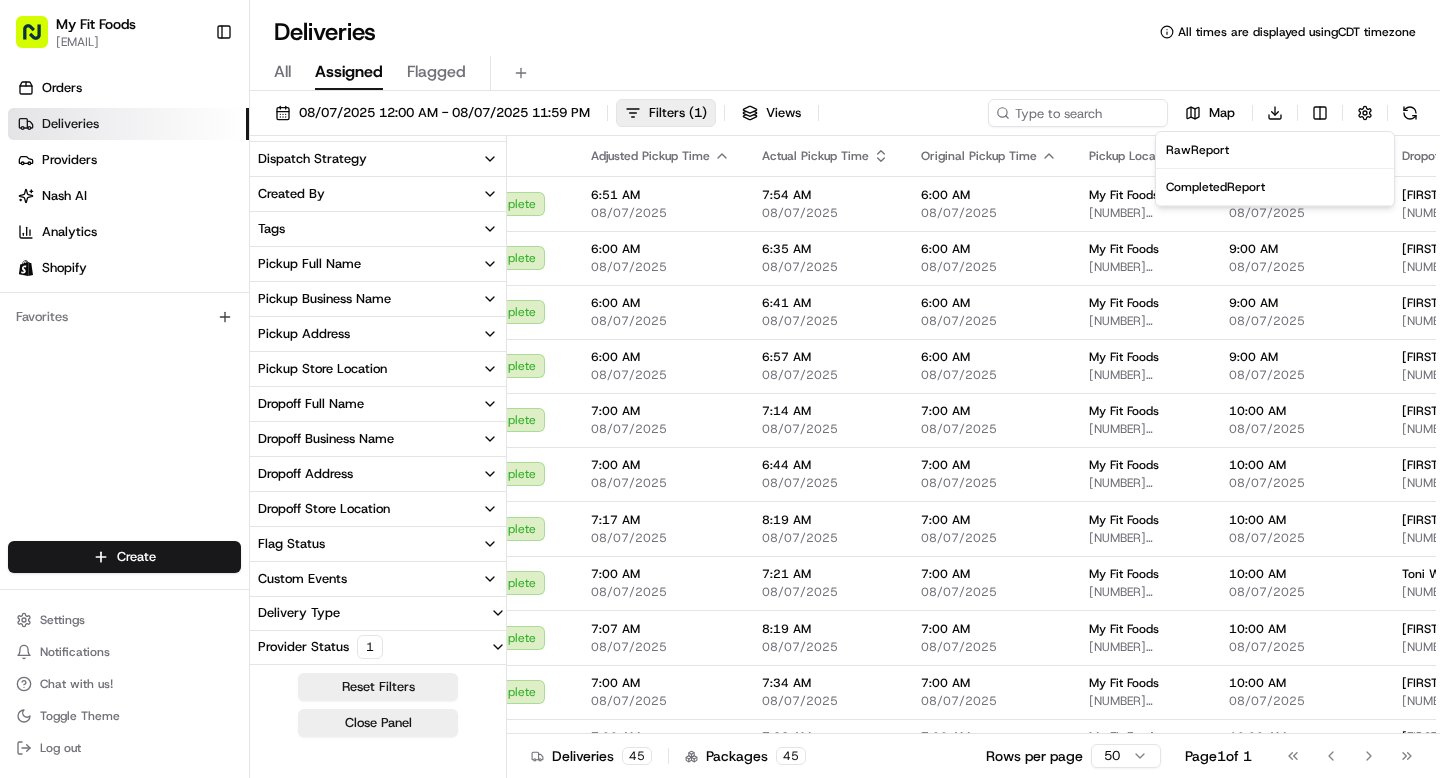 click on "Completed  Report" at bounding box center [1215, 187] 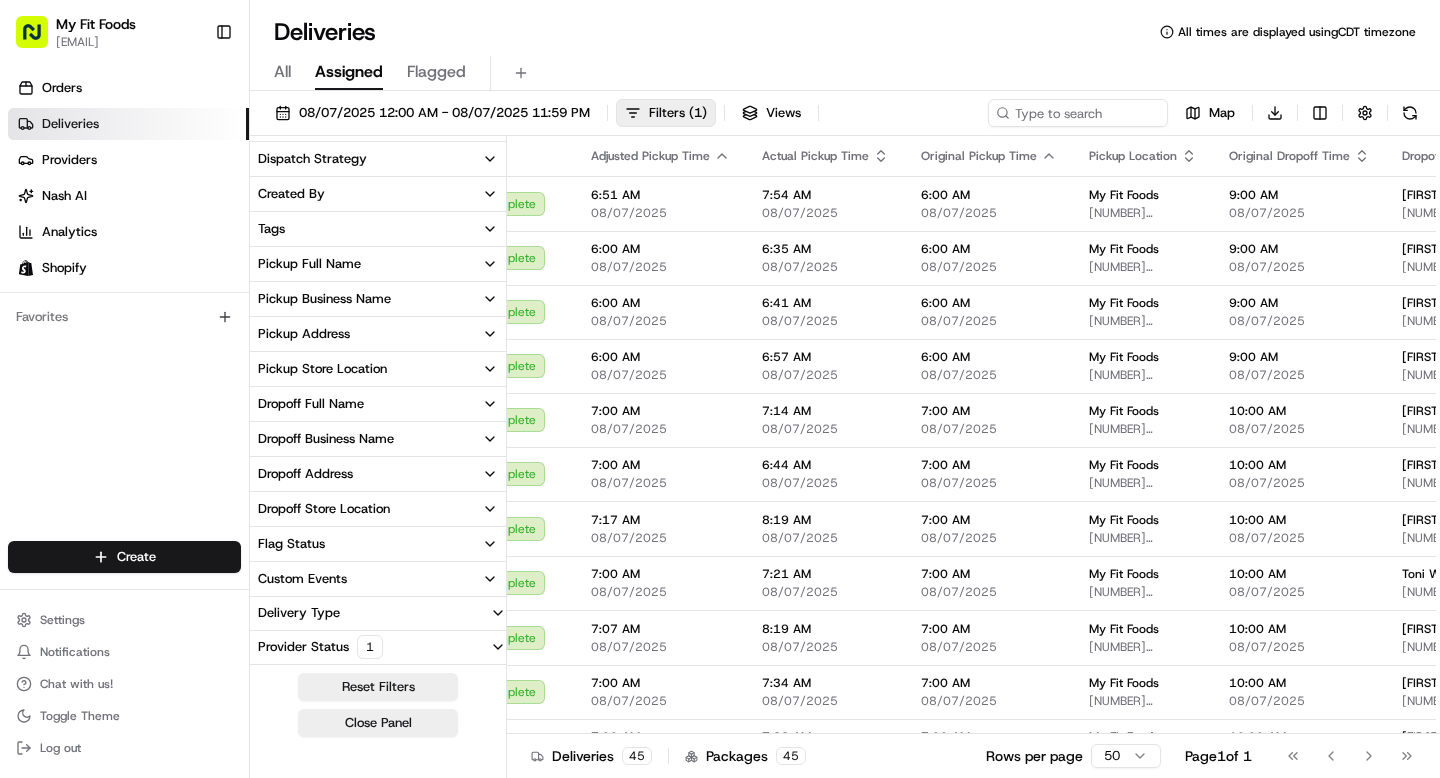 click on "All Assigned Flagged" at bounding box center [845, 69] 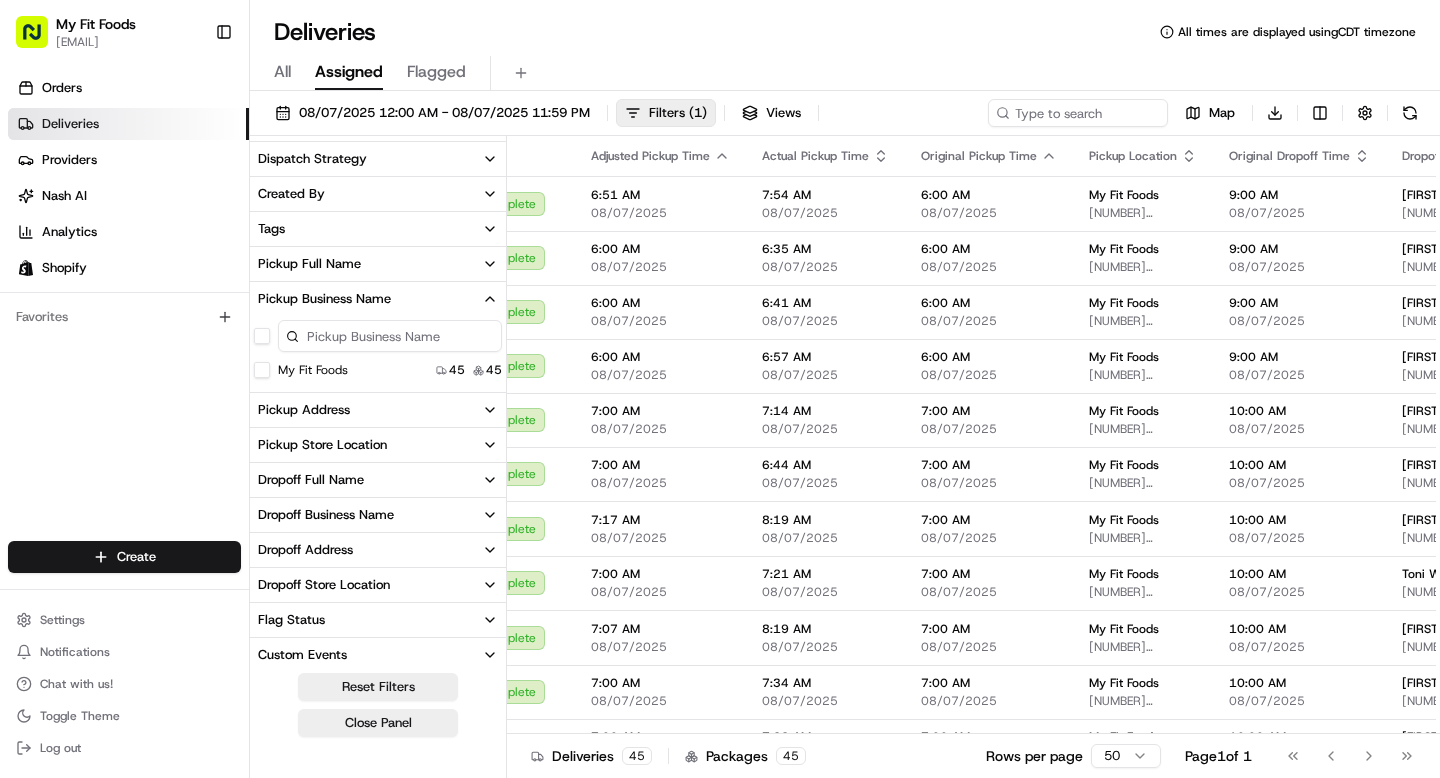click on "Pickup Business Name" at bounding box center (324, 299) 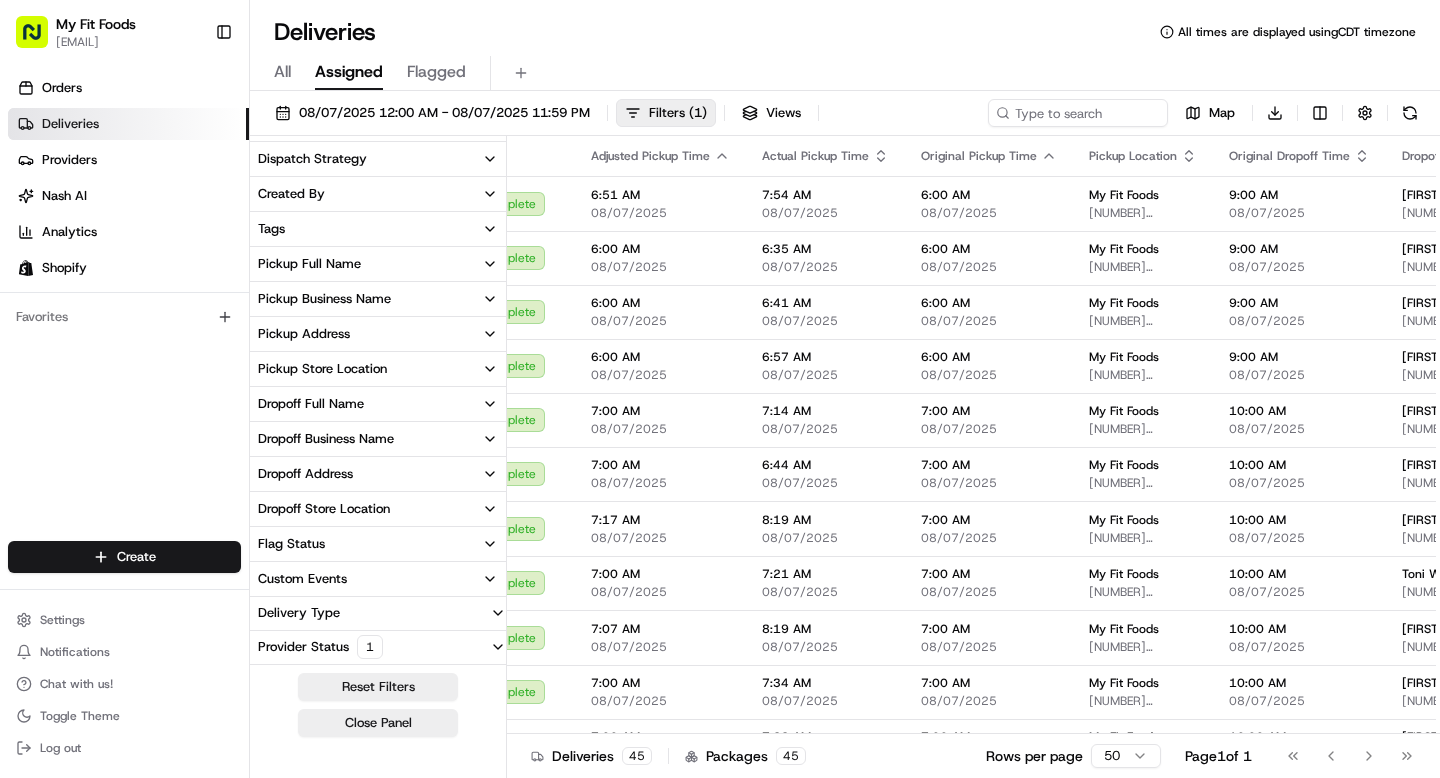 click on "Pickup Address" at bounding box center [304, 334] 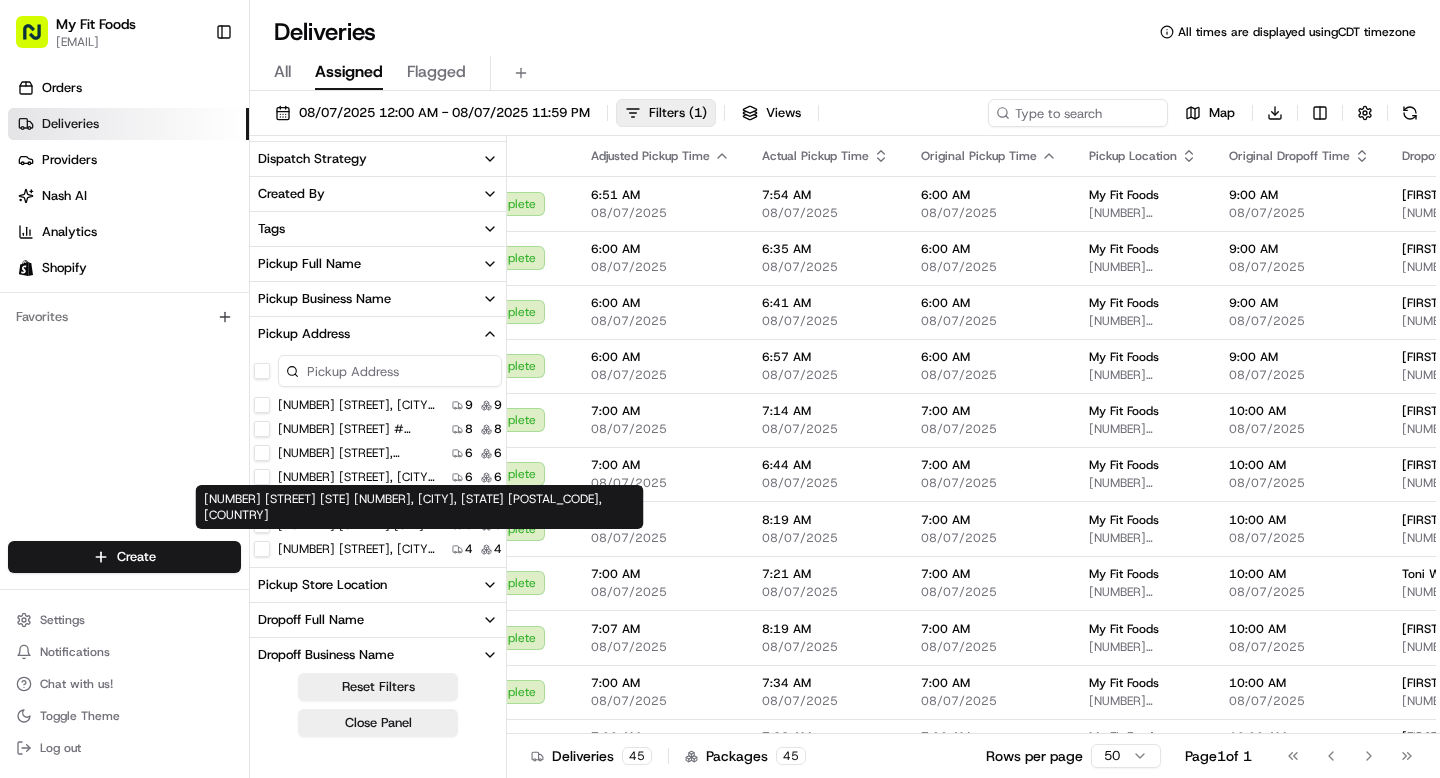 scroll, scrollTop: 28, scrollLeft: 0, axis: vertical 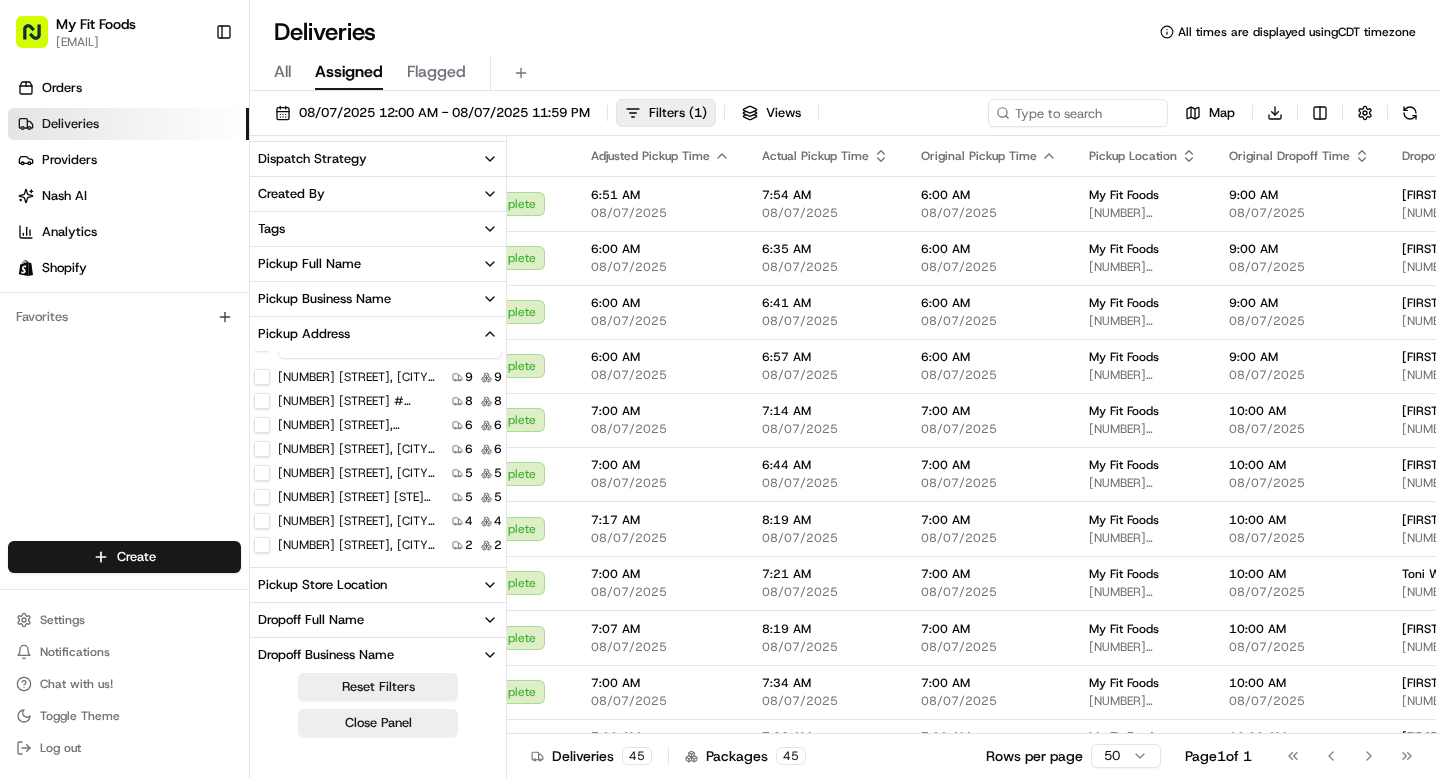 click on "[NUMBER] [STREET], [CITY], [STATE] [POSTAL_CODE], [COUNTRY]" at bounding box center (262, 377) 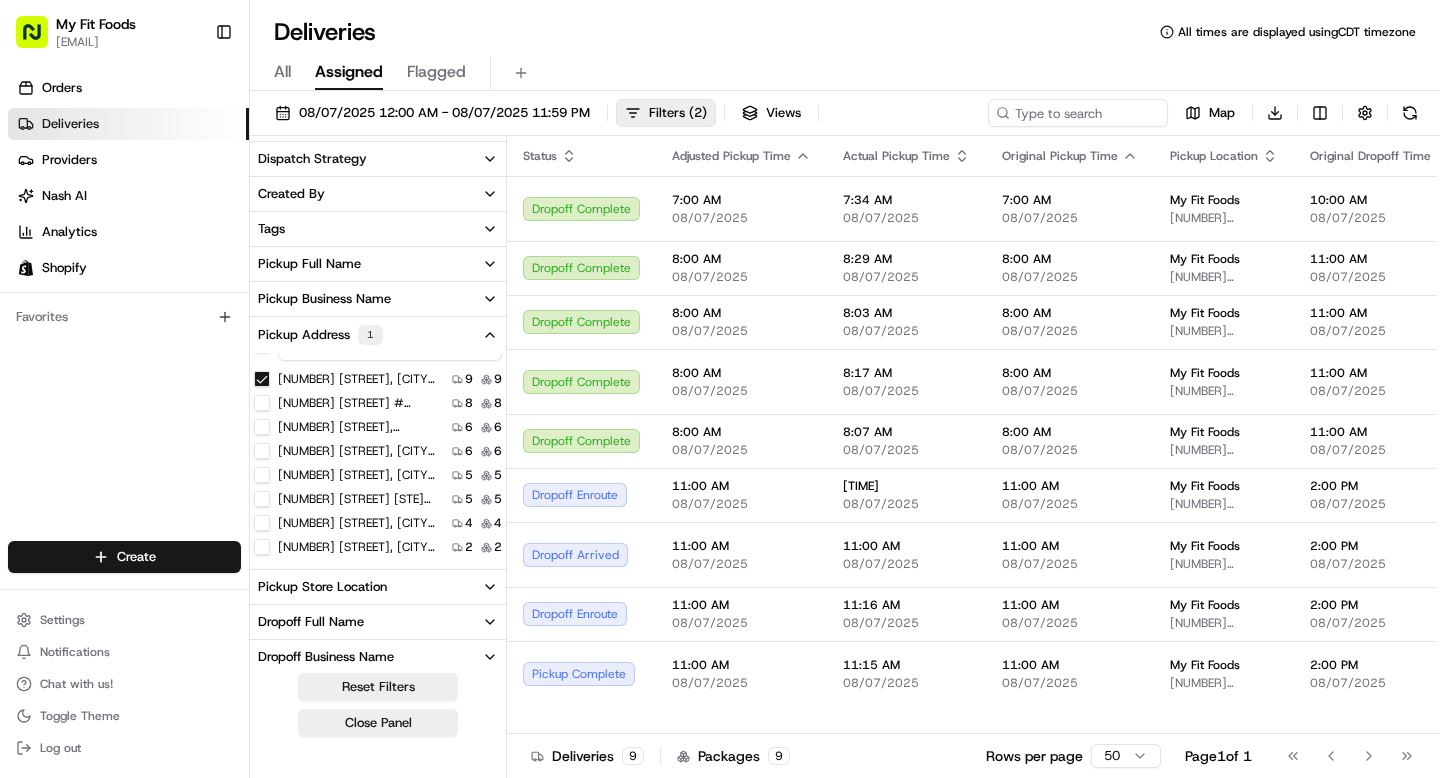 click on "[NUMBER] [STREET], [NUMBER], [CITY], [STATE] [POSTAL_CODE], [COUNTRY]" at bounding box center (262, 427) 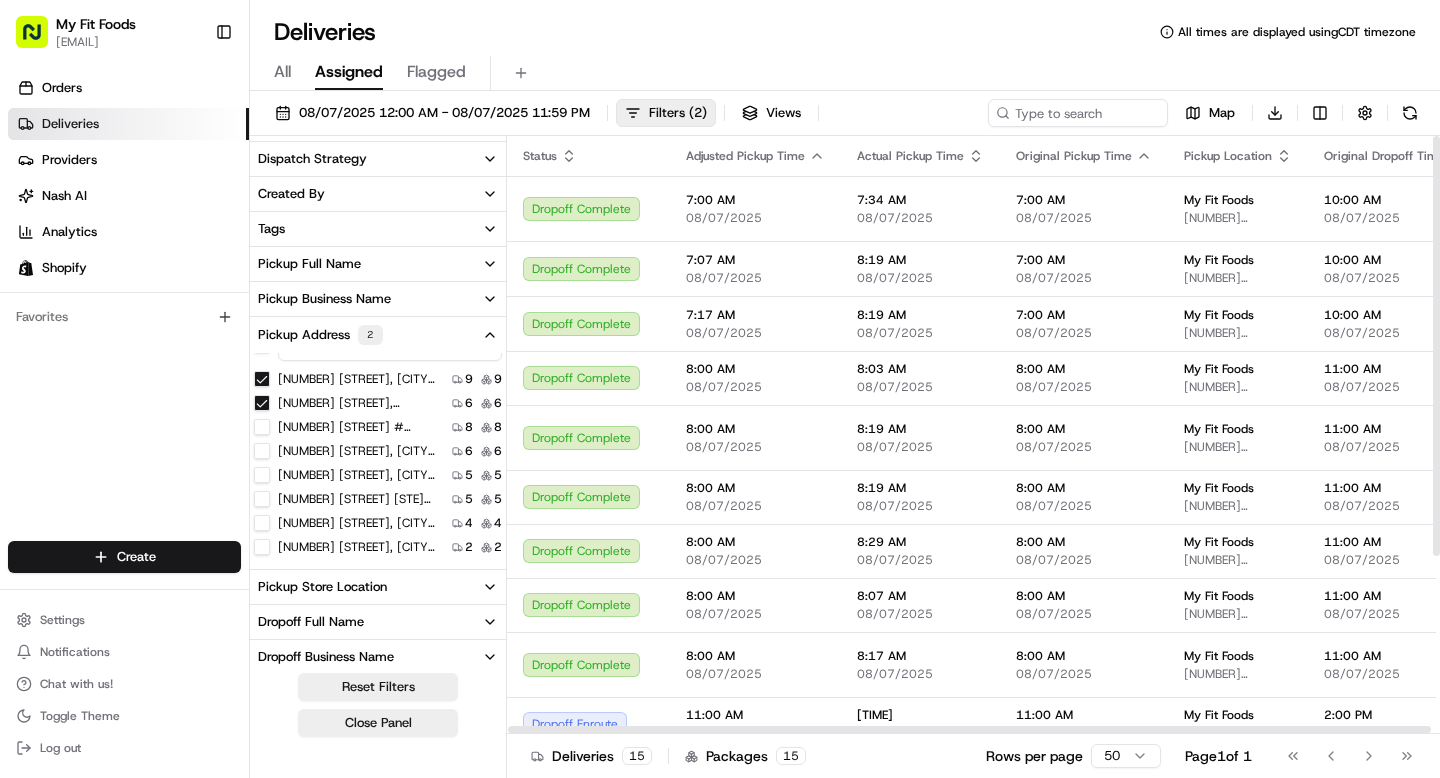 click on "Deliveries All times are displayed using  CDT   timezone" at bounding box center [845, 32] 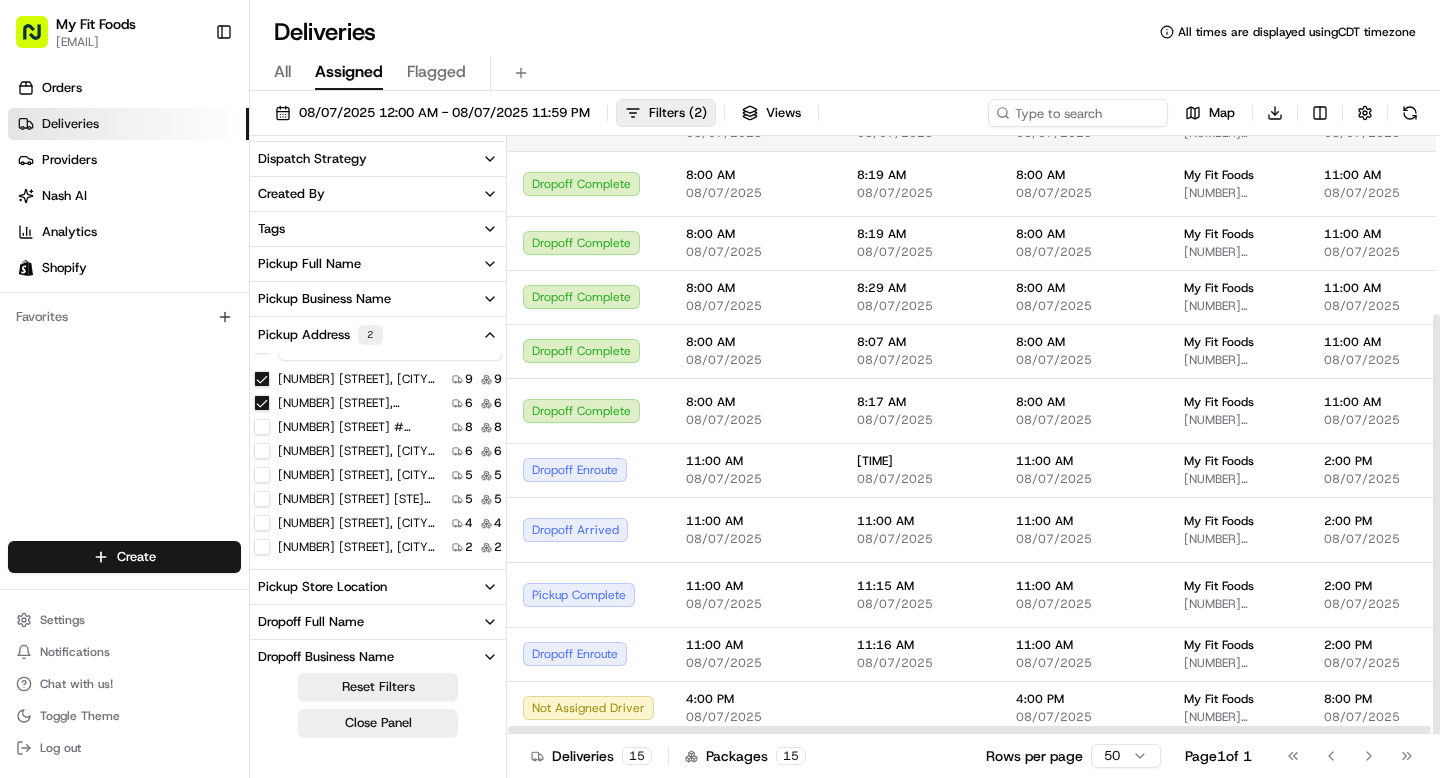 scroll, scrollTop: 0, scrollLeft: 0, axis: both 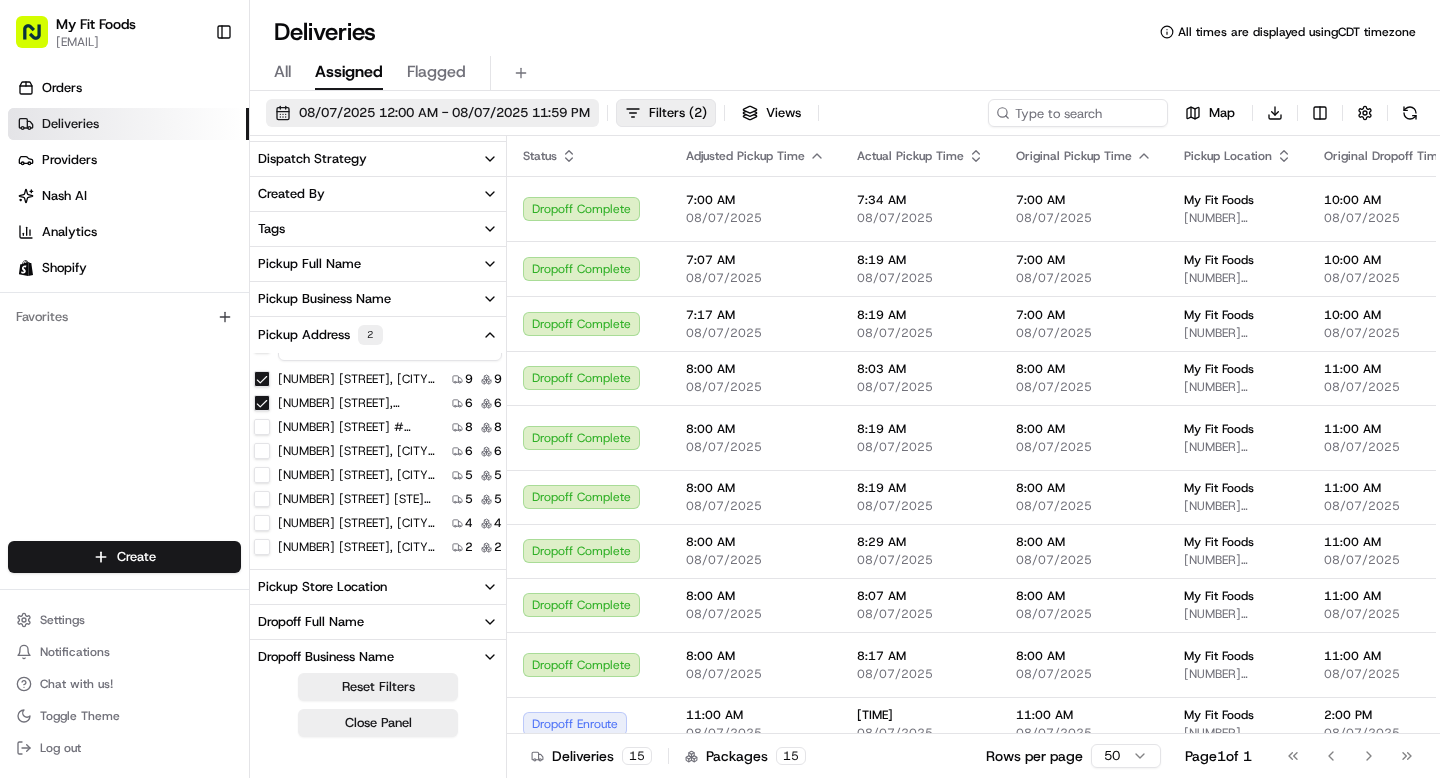 click on "08/07/2025 12:00 AM - 08/07/2025 11:59 PM" at bounding box center [444, 113] 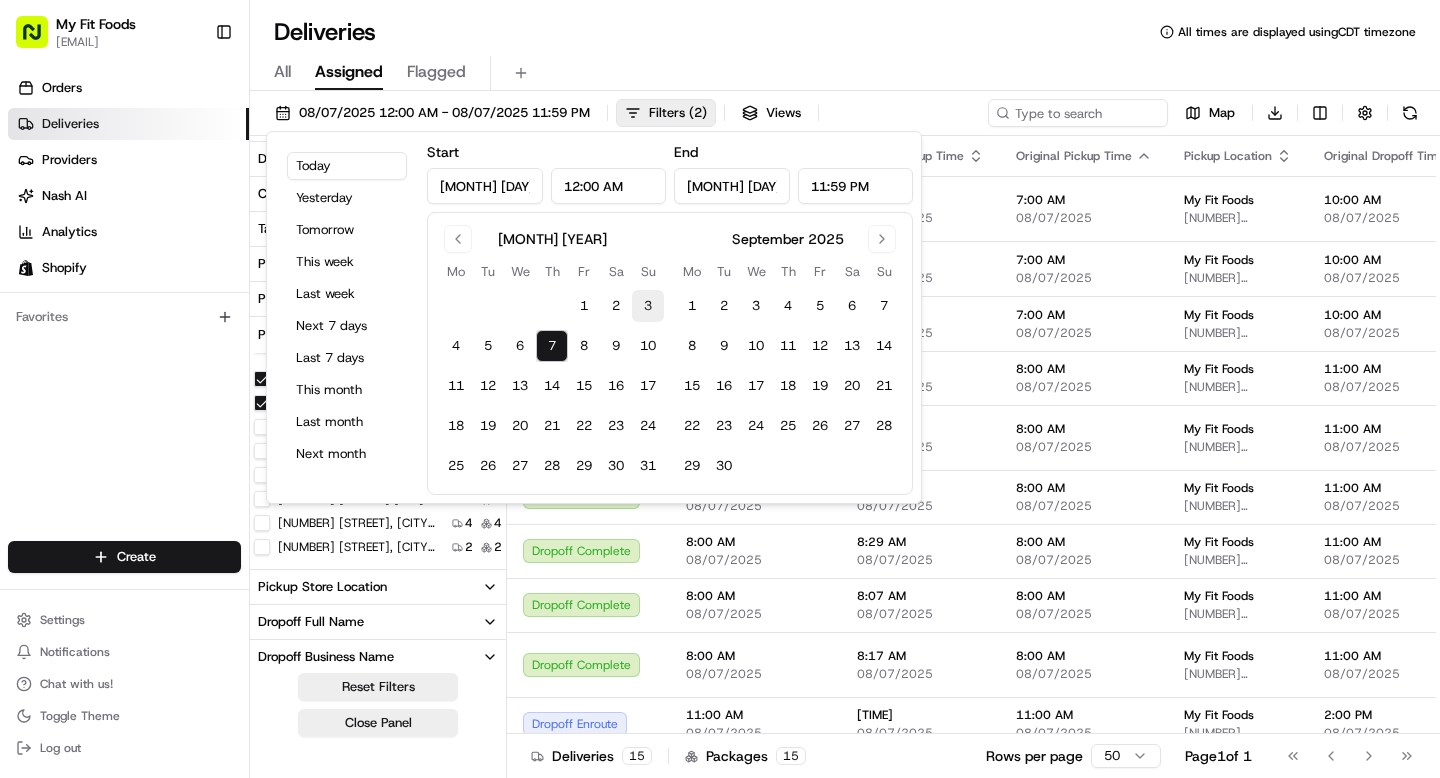click on "3" at bounding box center (648, 306) 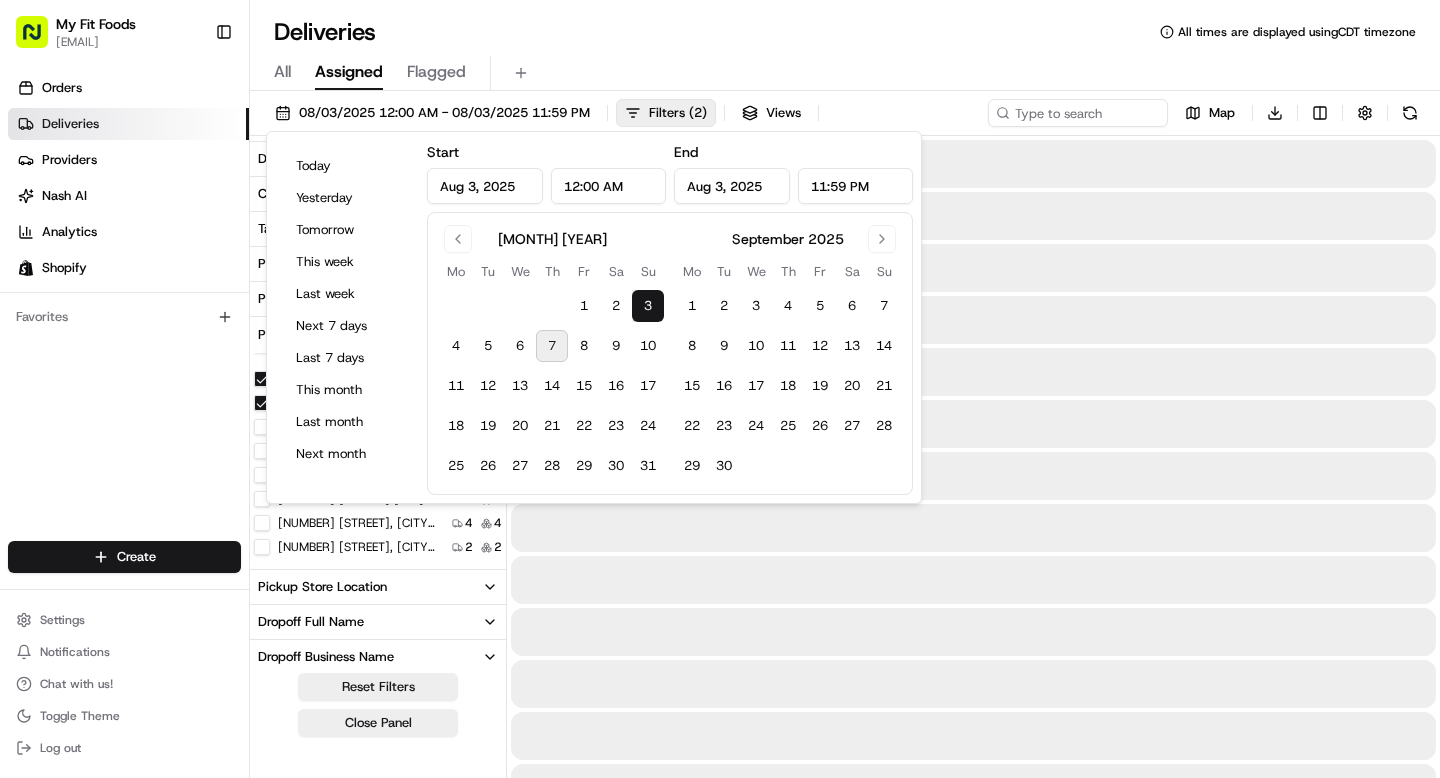 type on "Aug 3, 2025" 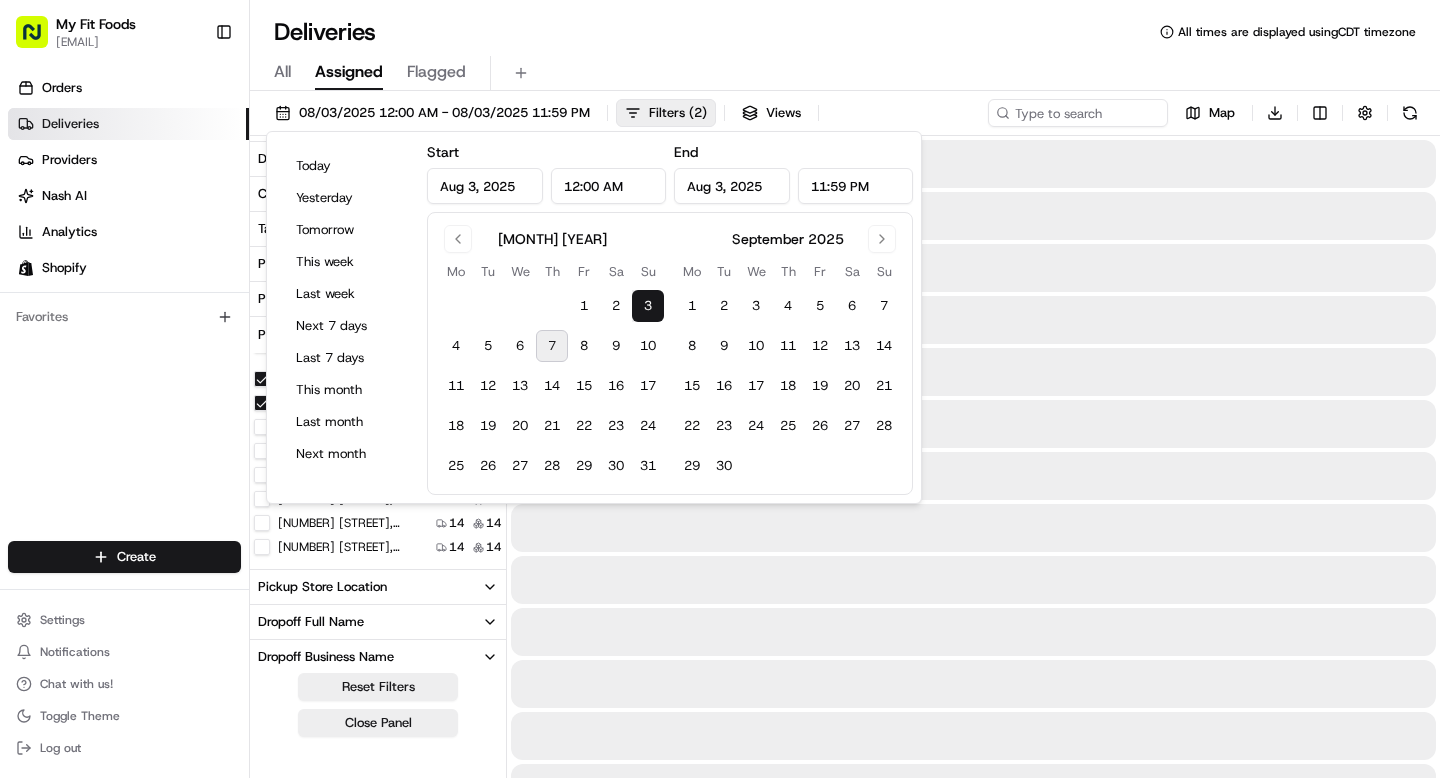 click on "7" at bounding box center [552, 346] 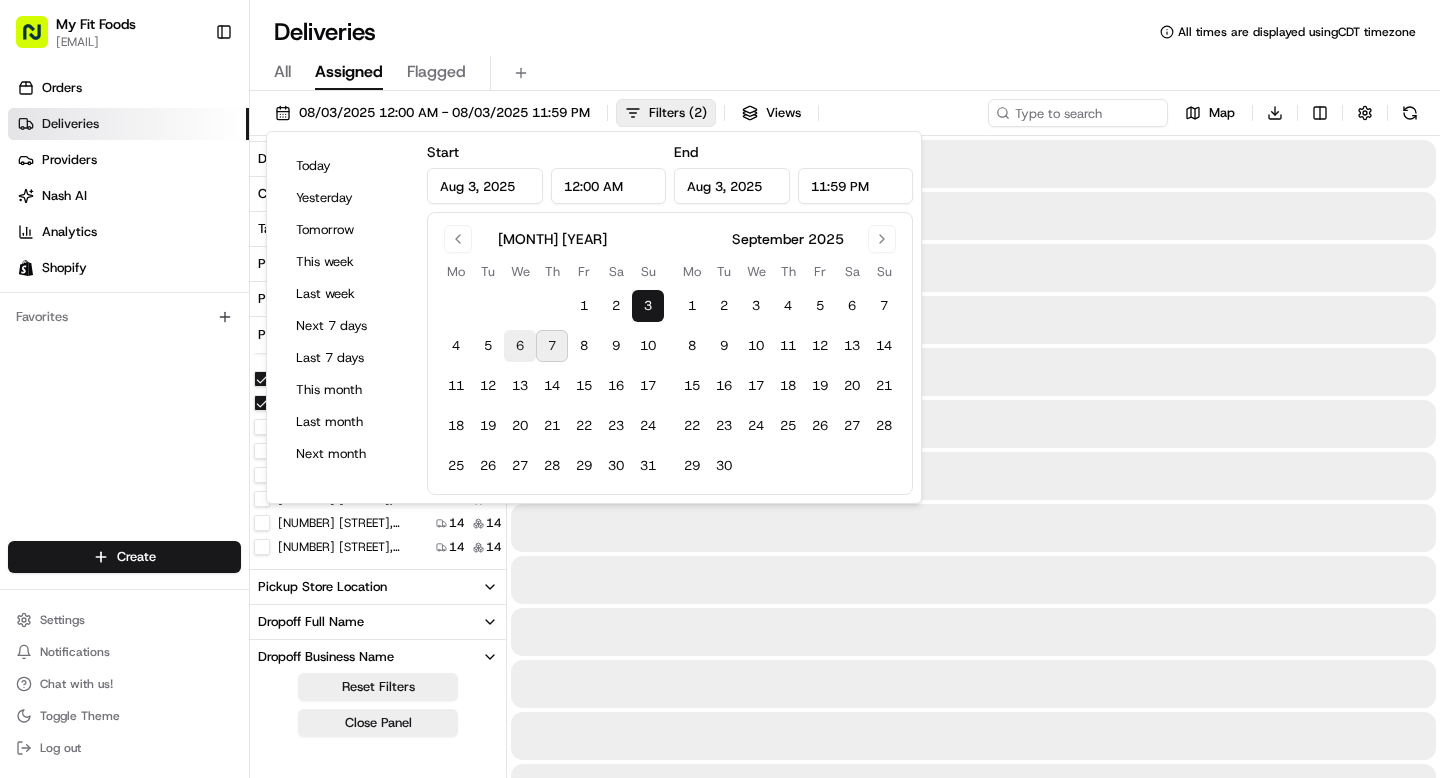 click on "6" at bounding box center [520, 346] 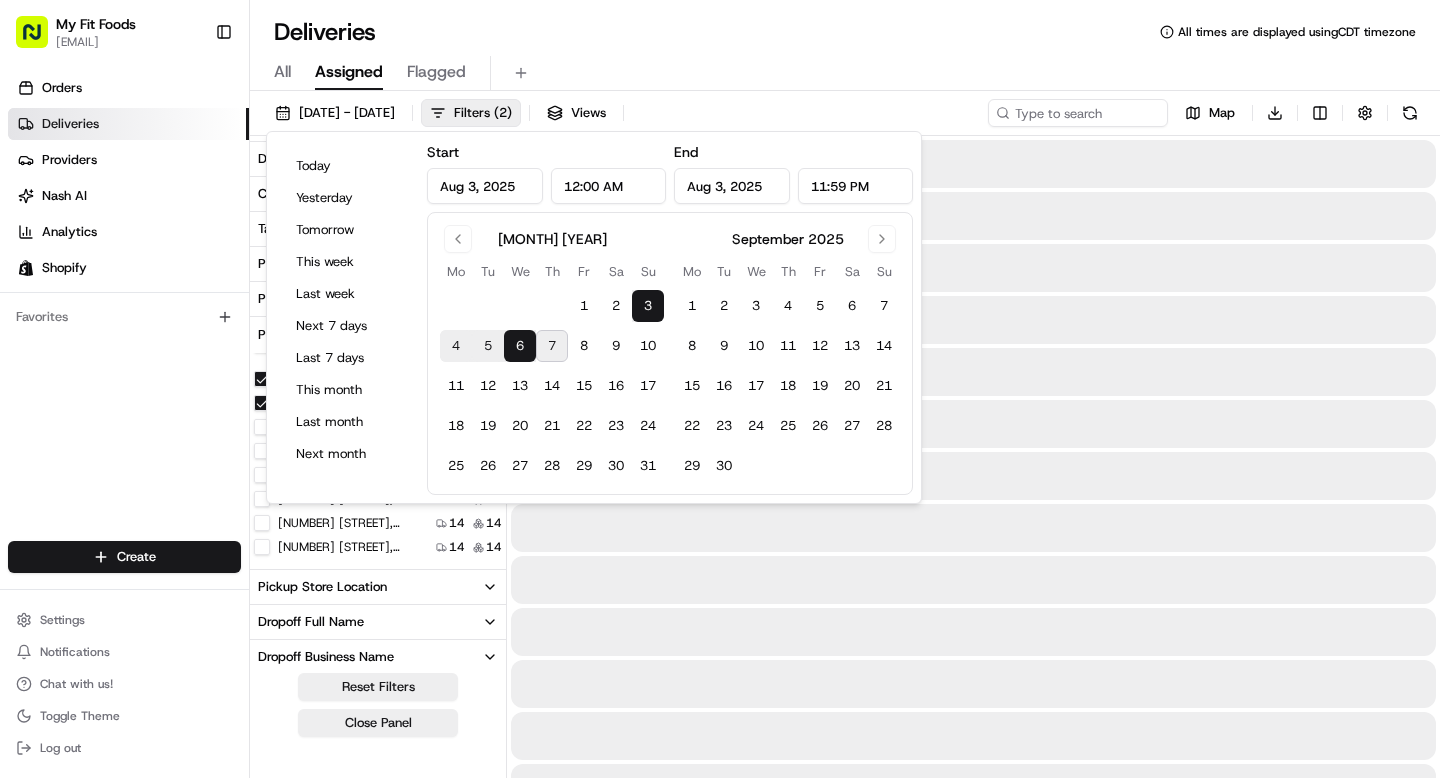 type on "[MONTH] [DAY], [YEAR]" 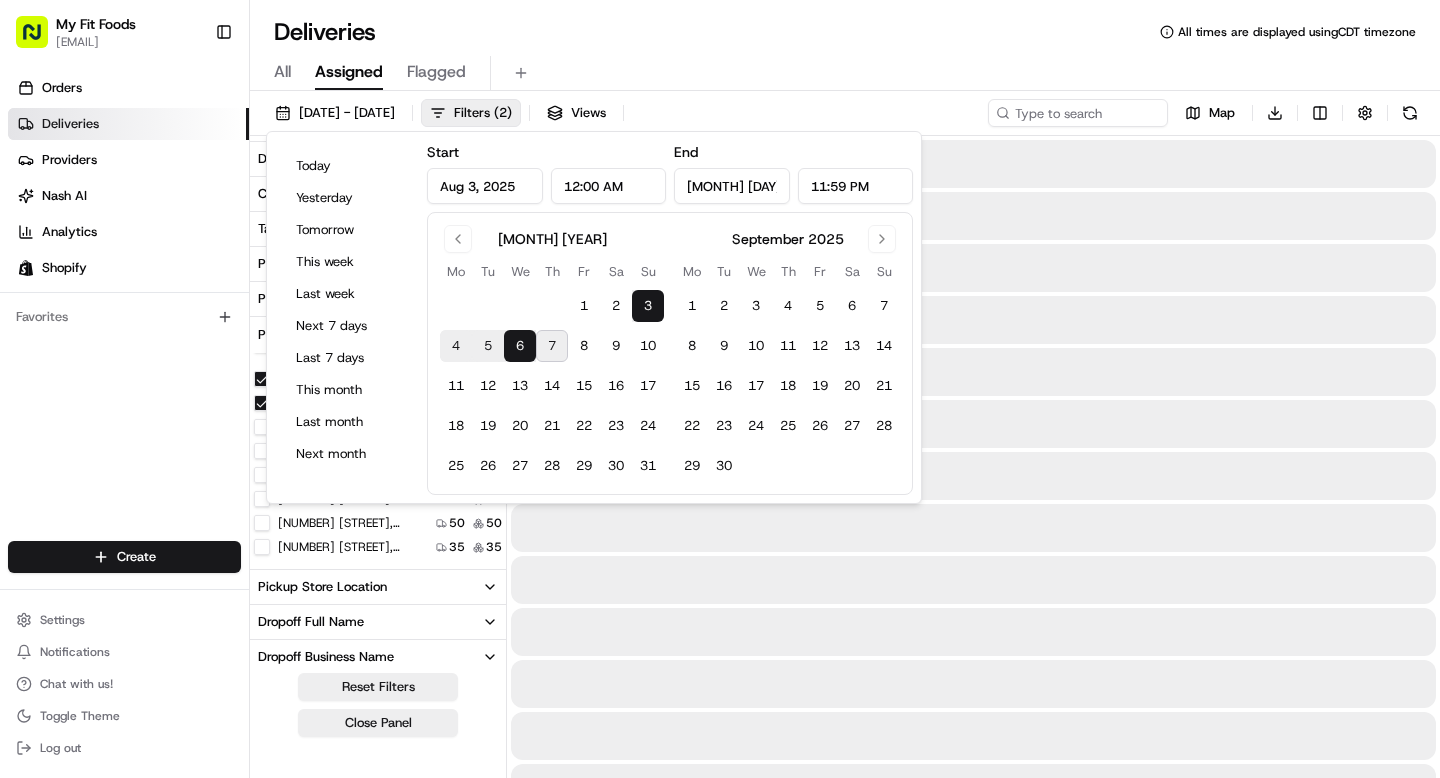 click on "7" at bounding box center (552, 346) 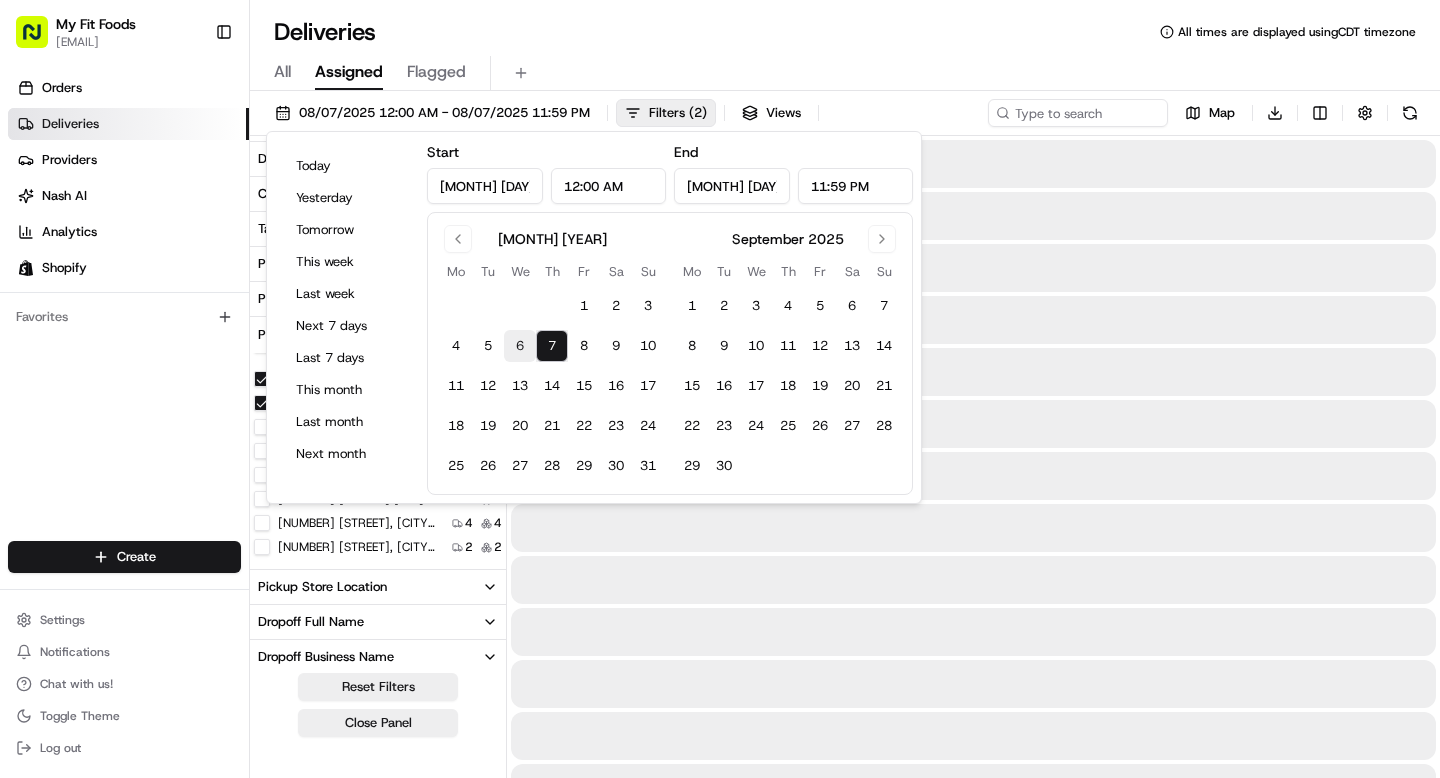 click on "6" at bounding box center [520, 346] 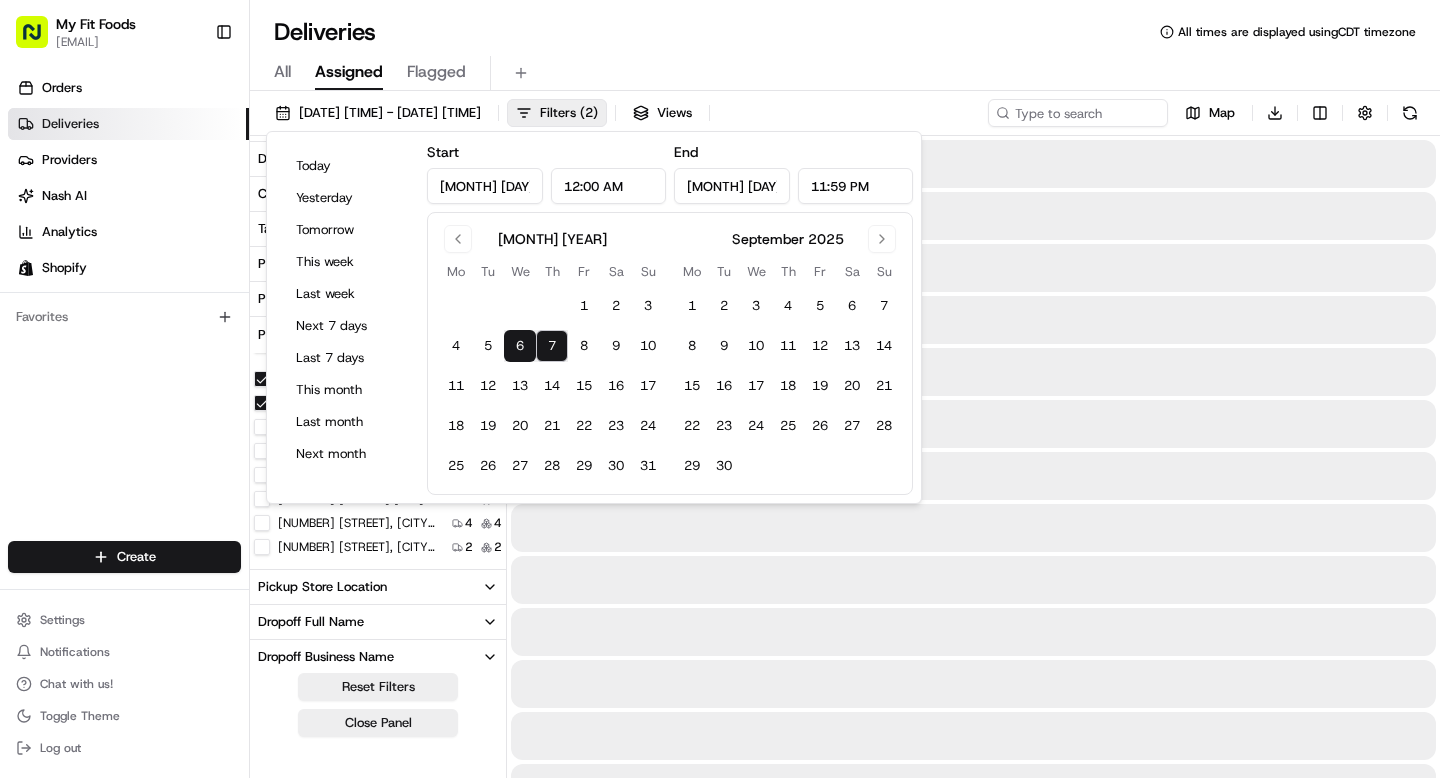 type on "[MONTH] [DAY], [YEAR]" 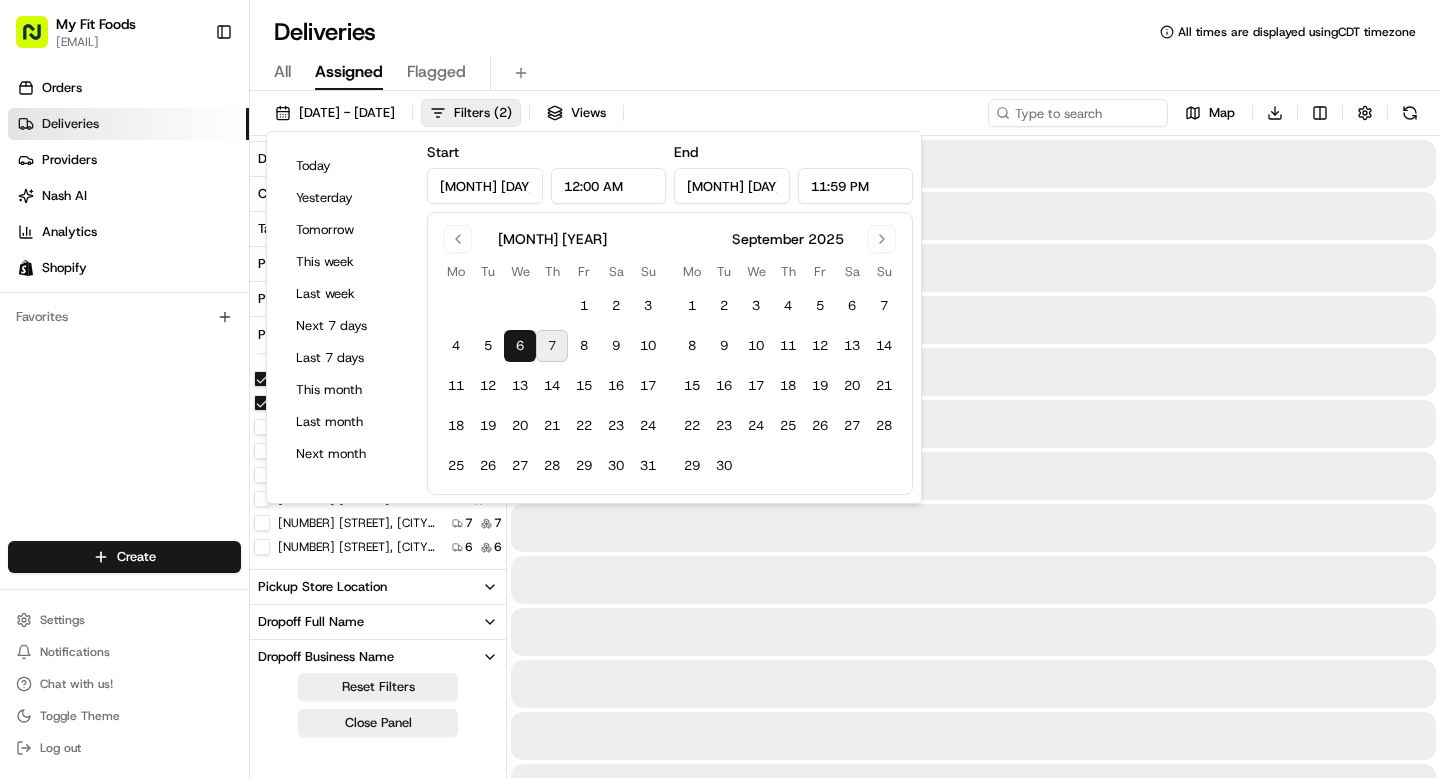 type on "[MONTH] [DAY], [YEAR]" 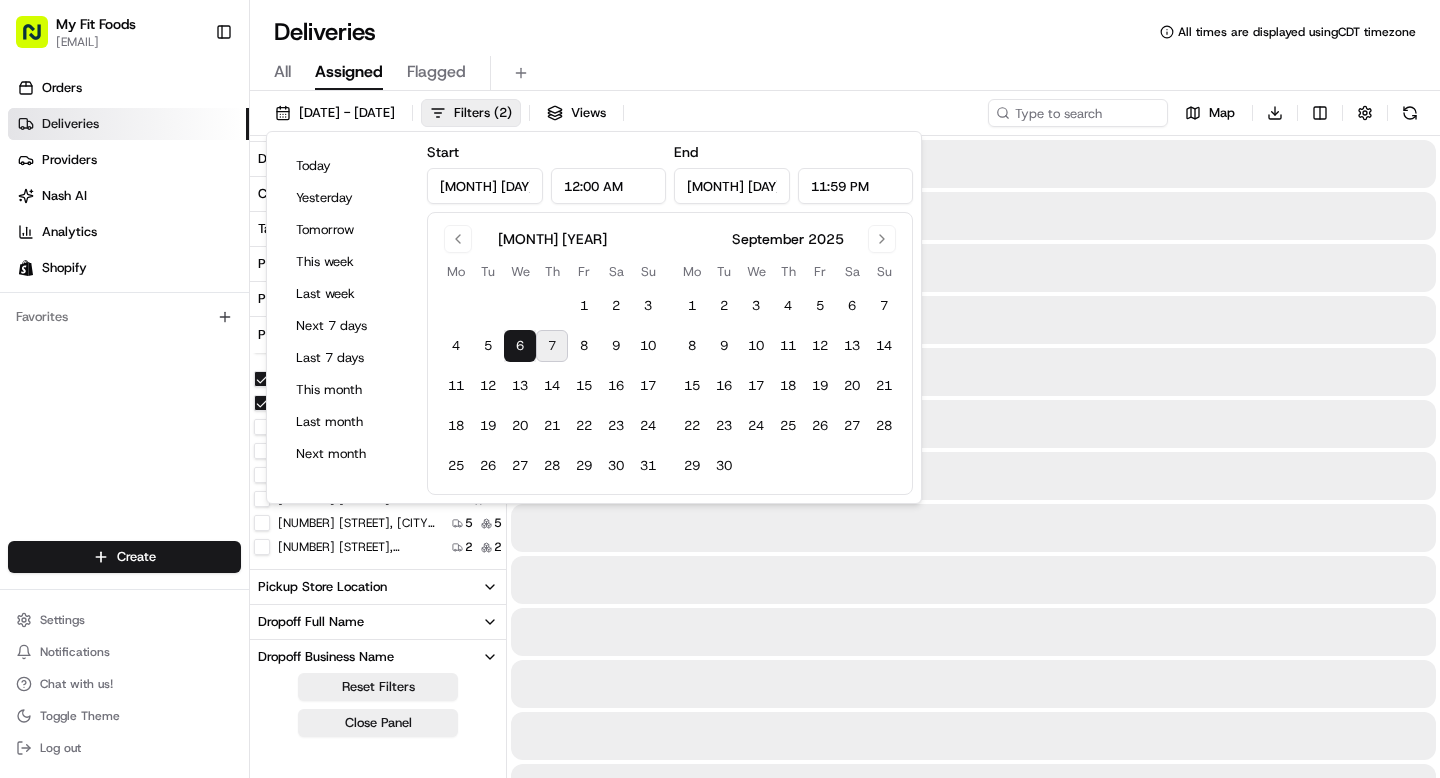 click on "7" at bounding box center (552, 346) 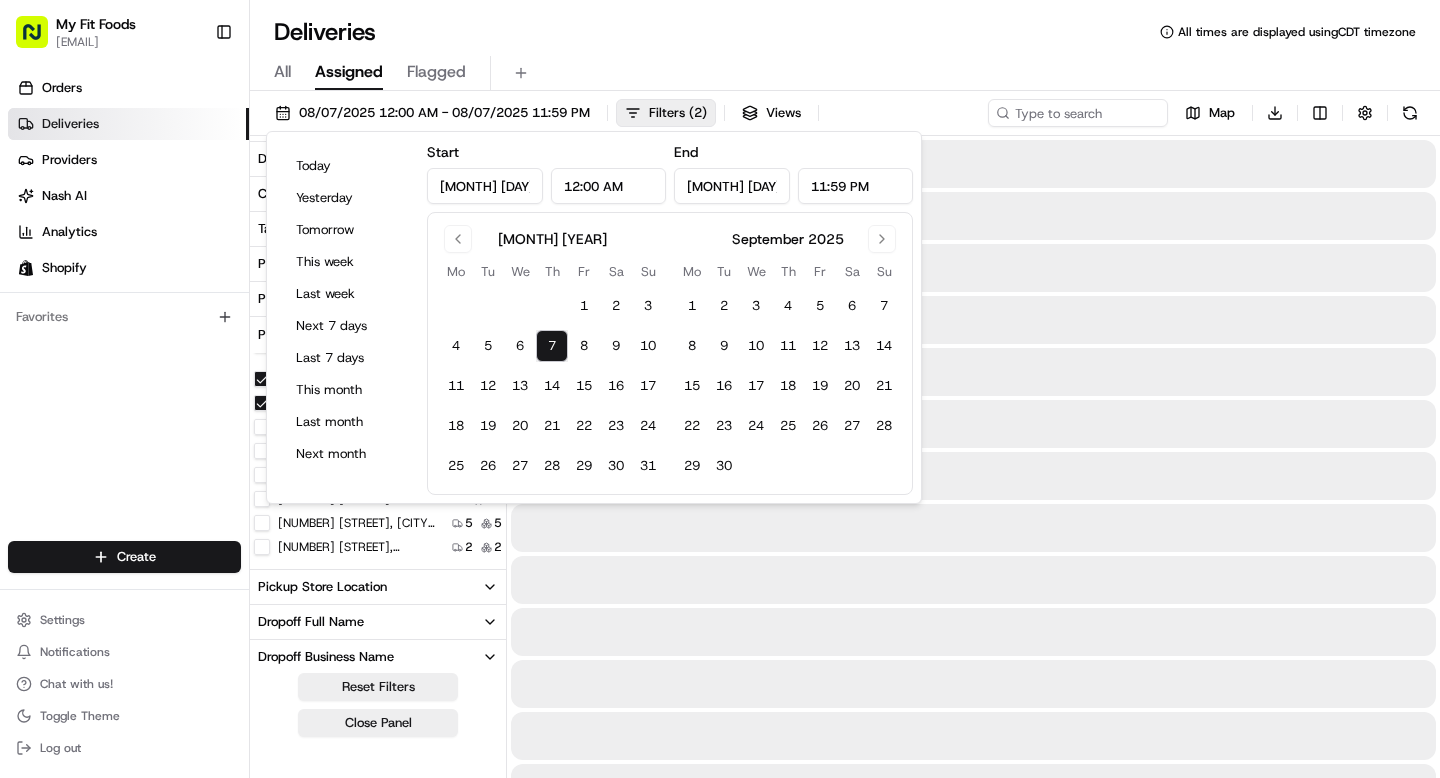 type on "[MONTH] [DAY], [YEAR]" 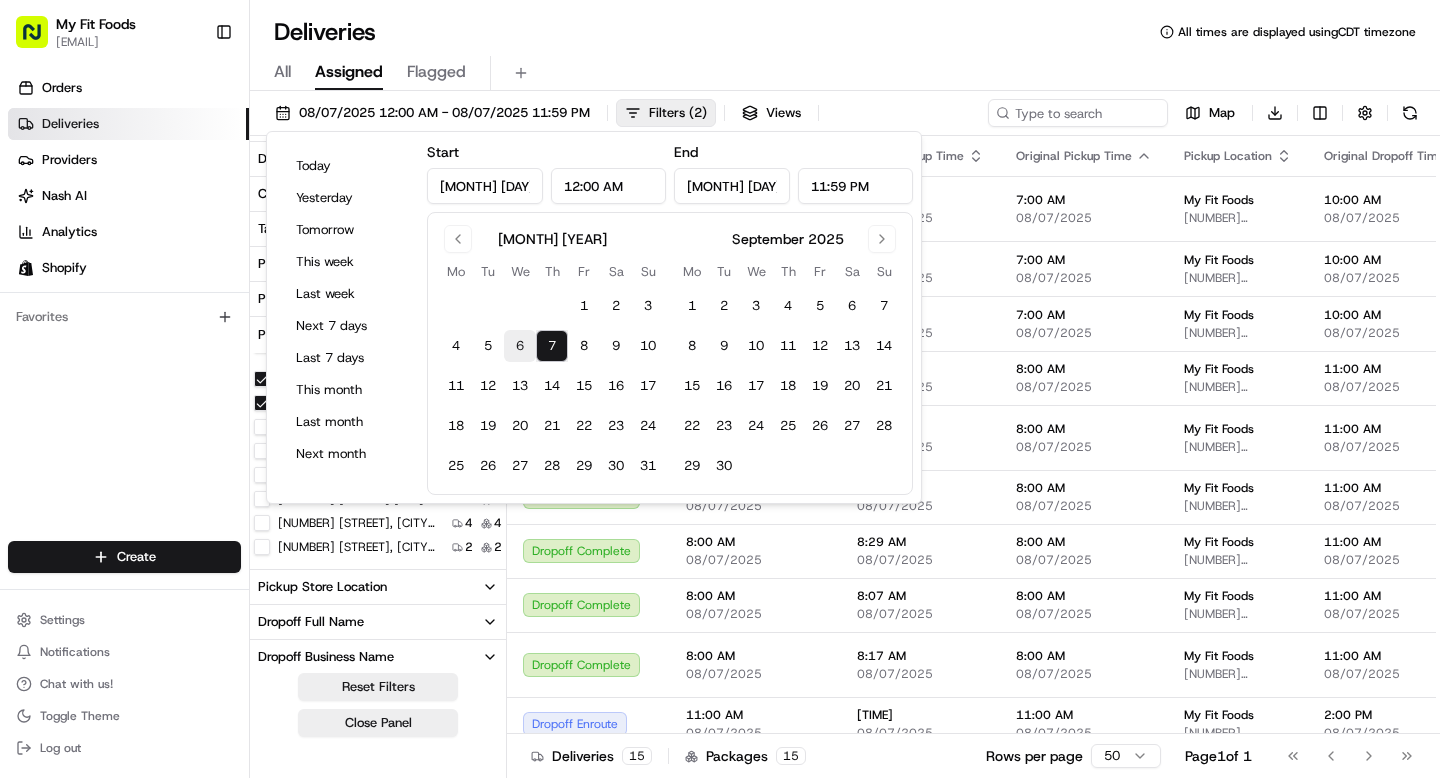 click on "6" at bounding box center (520, 346) 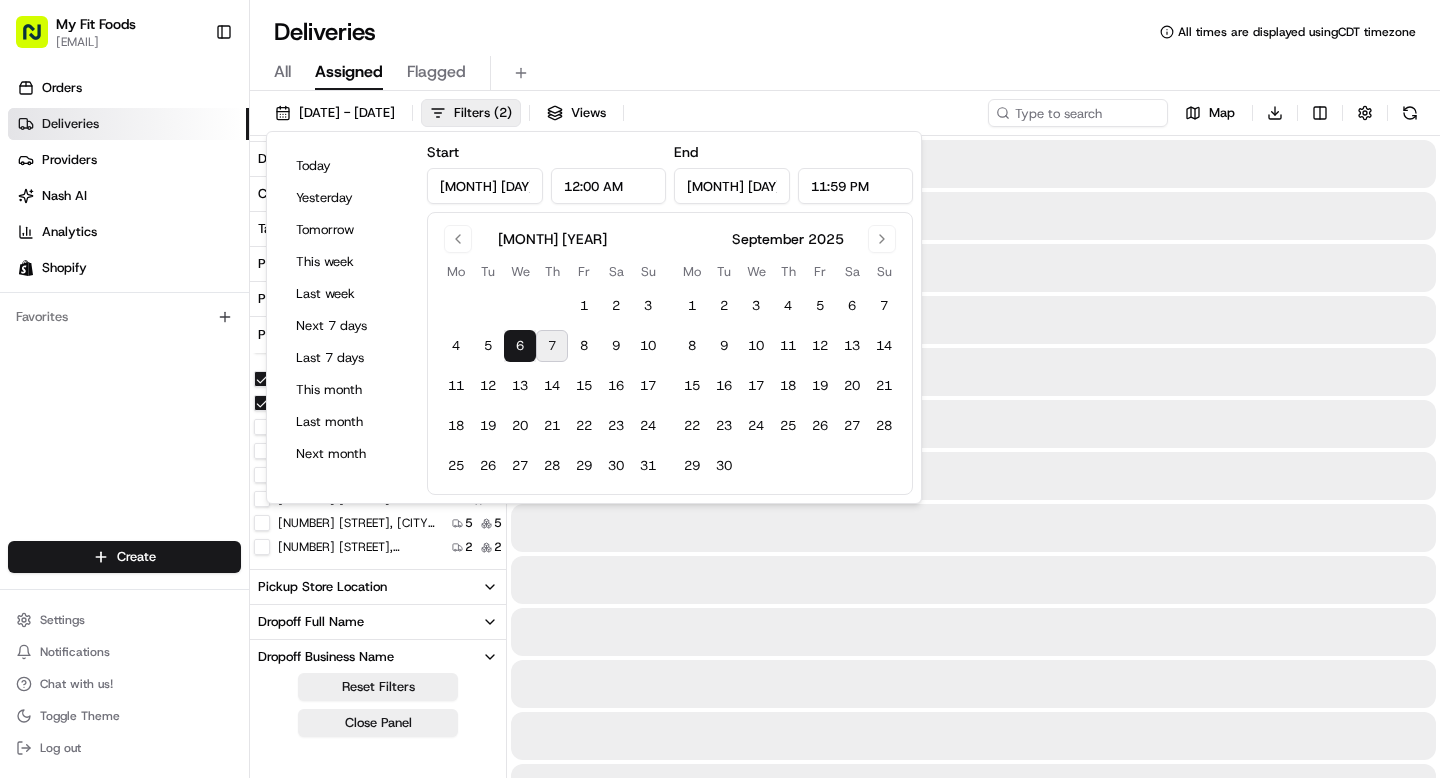 click on "7" at bounding box center [552, 346] 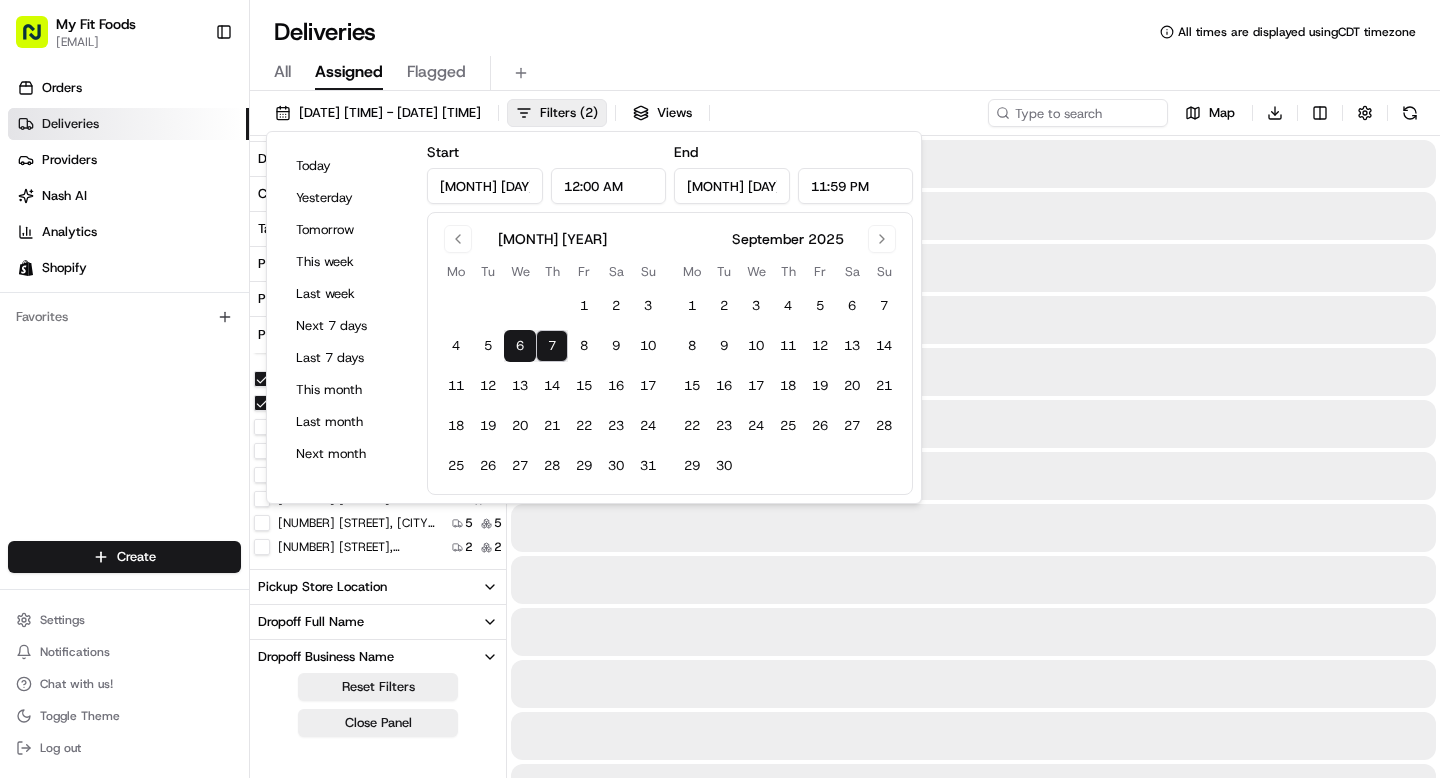 type on "[MONTH] [DAY], [YEAR]" 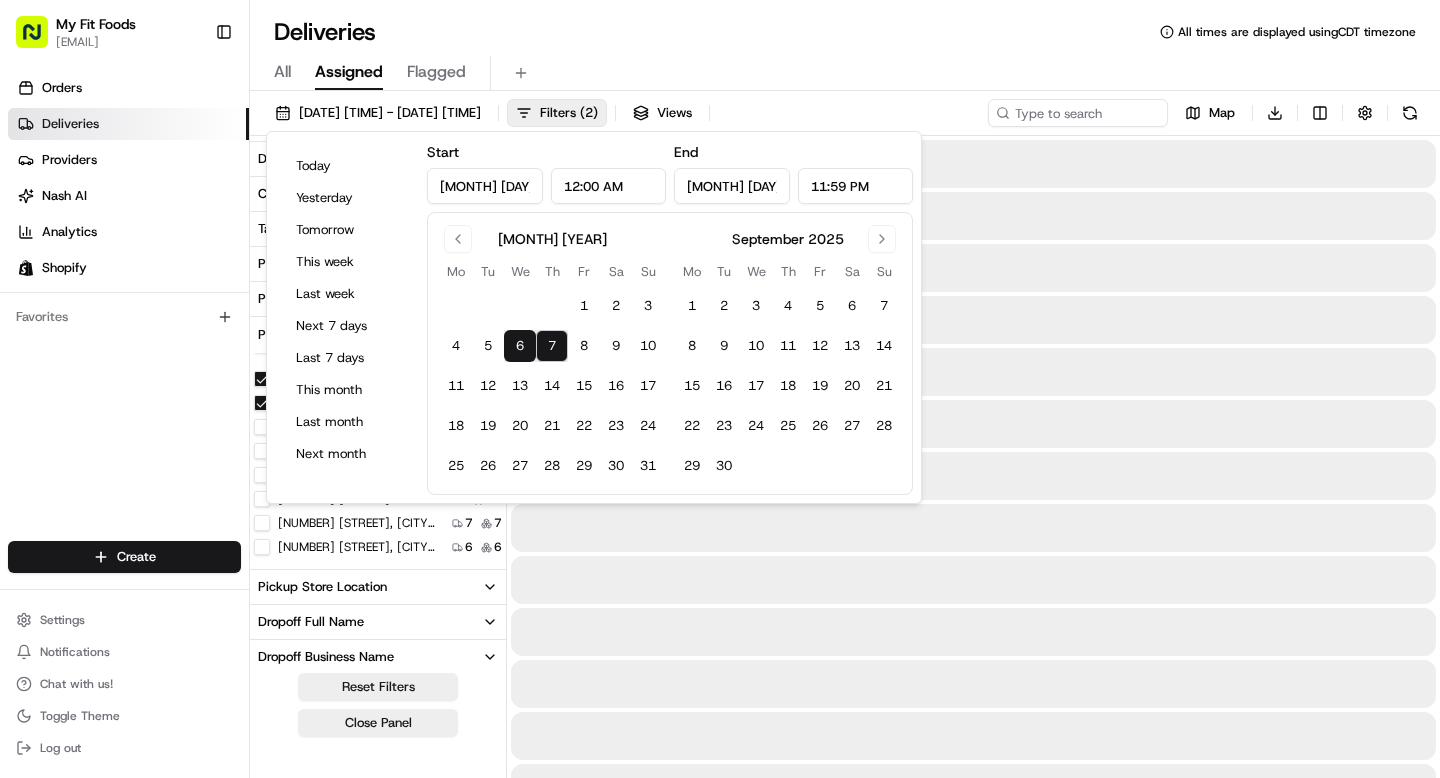 click on "Deliveries All times are displayed using  CDT   timezone" at bounding box center [845, 32] 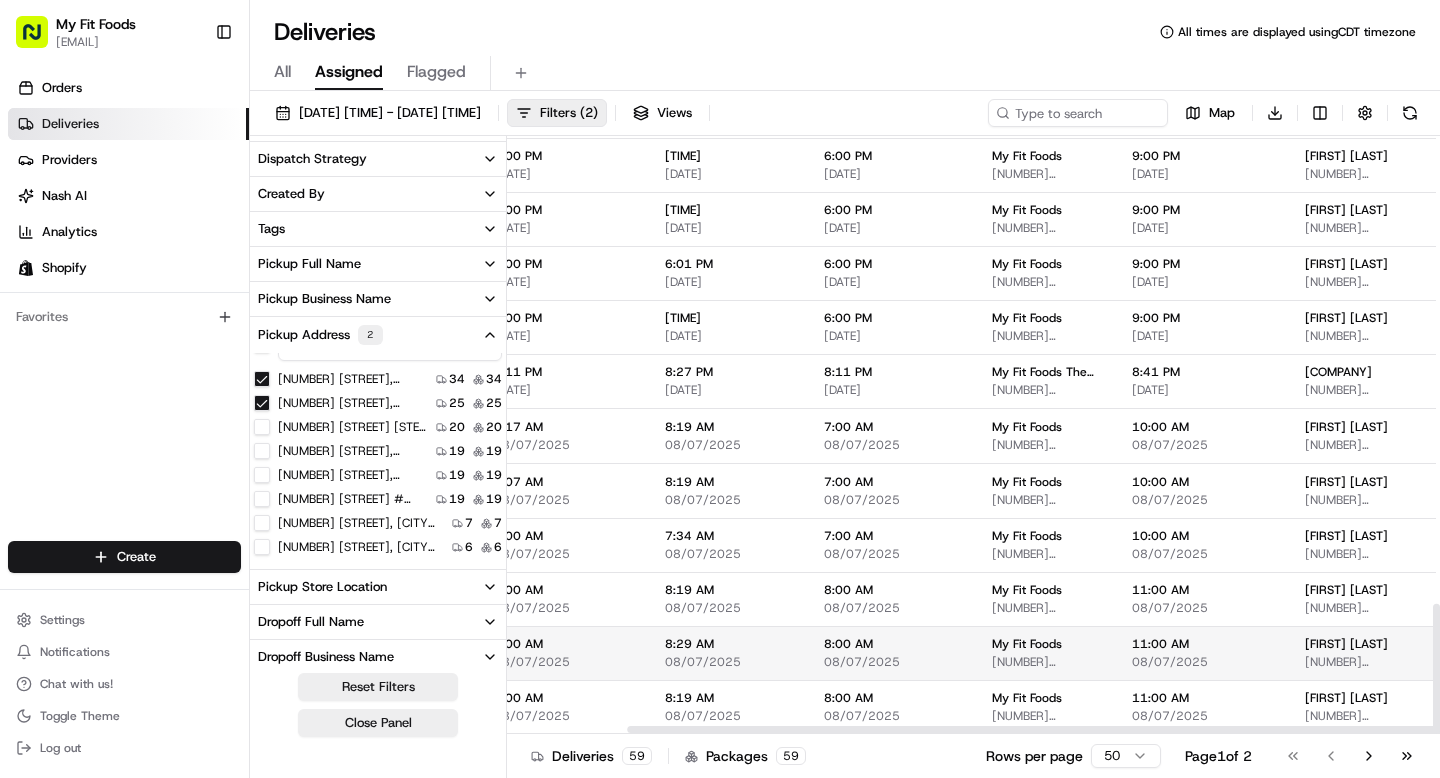 scroll, scrollTop: 2146, scrollLeft: 178, axis: both 